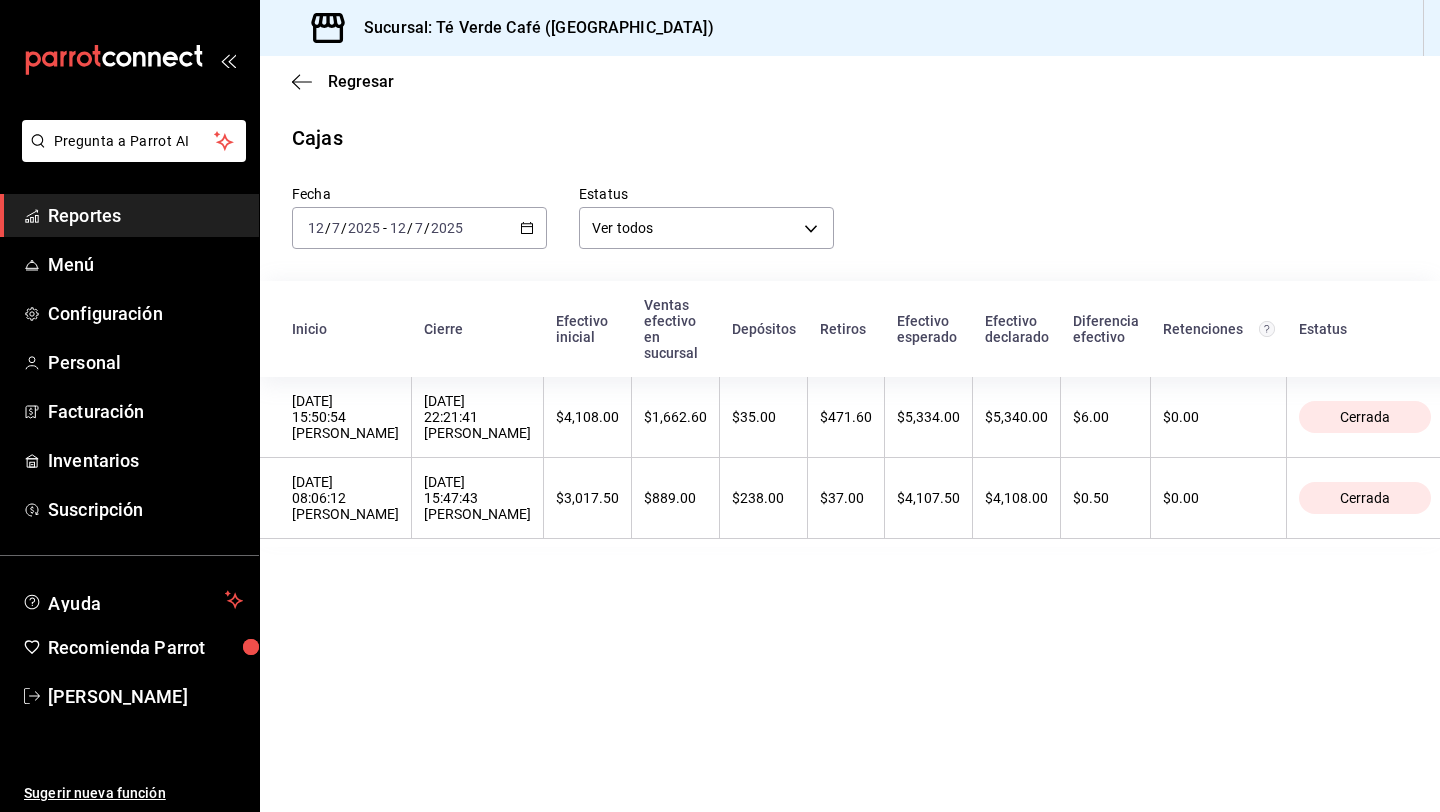 scroll, scrollTop: 0, scrollLeft: 0, axis: both 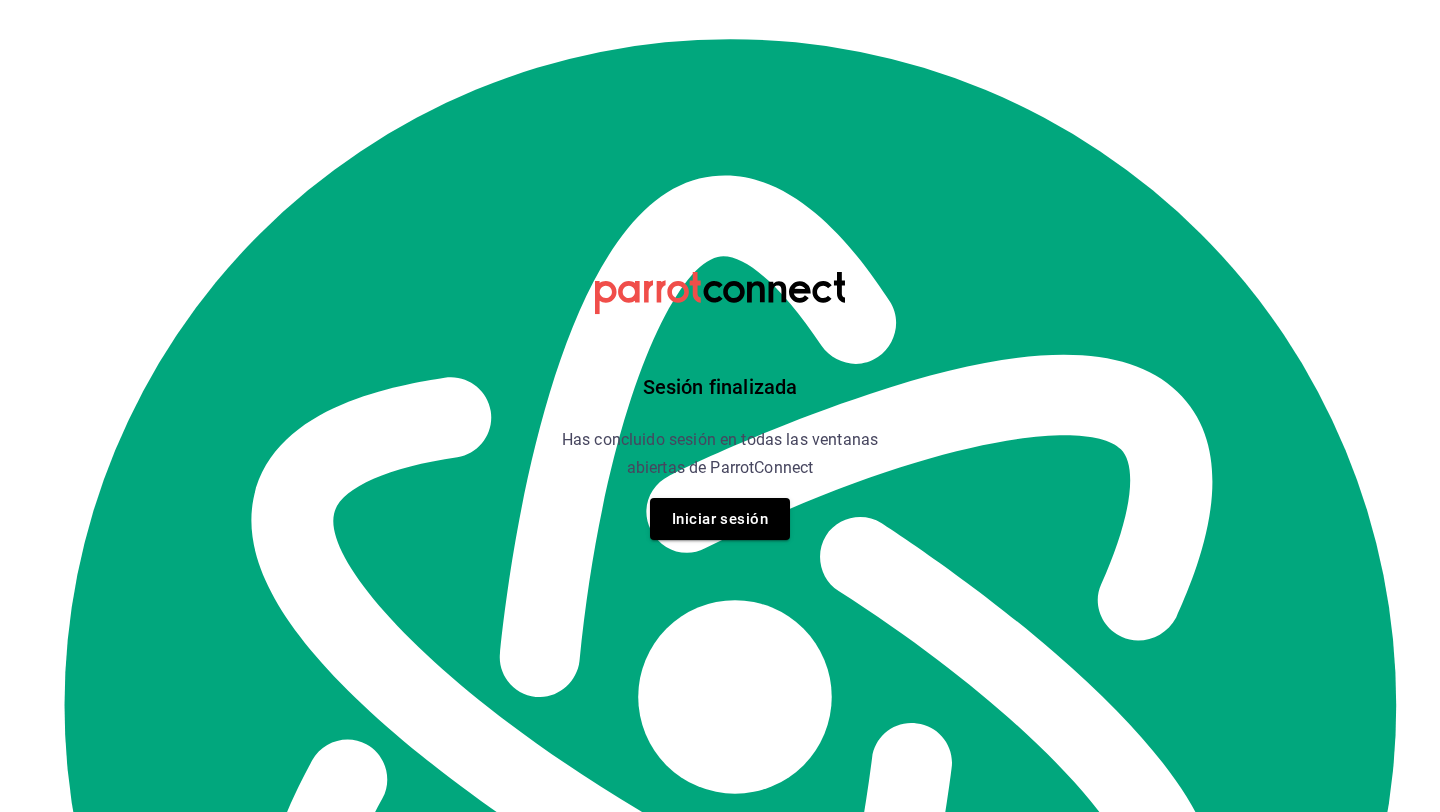 click on "Sesión finalizada Has concluido sesión en todas las ventanas abiertas de ParrotConnect Iniciar sesión Charlar Nueva Conversación Search Close modal Los datos de AITOPIA no son en tiempo real. La función WebAccess combina la inteligencia de AITOPIA con información web en tiempo real, permitiendo que GPT maneje preguntas relacionadas con información en tiempo real de manera más efectiva. ¡Mejora para obtener esta función y no te preocupes más por información desactualizada! Actualiza ahora 🤓 Explica algo complejo Explica la Inteligencia Artificial de tal manera que pueda explicársela a mi hijo de seis años. 🧠 Obtén sugerencias y crea [DEMOGRAPHIC_DATA] Por favor, dame las mejores 10 ideas para viajar alrededor del mundo". 💭 Traducir, resumir, corregir gramática y más... Traduce "Te amo", al francés.       GPT-4o Mini Hola, ¿cómo puedo ayudarte [DATE]? Copiar ¿Cuál es el mejor software POS para una cafetería en [GEOGRAPHIC_DATA]? Copiar       GPT-4o Mini
Toast
Square
Billpocket
Clip" at bounding box center (720, 30883) 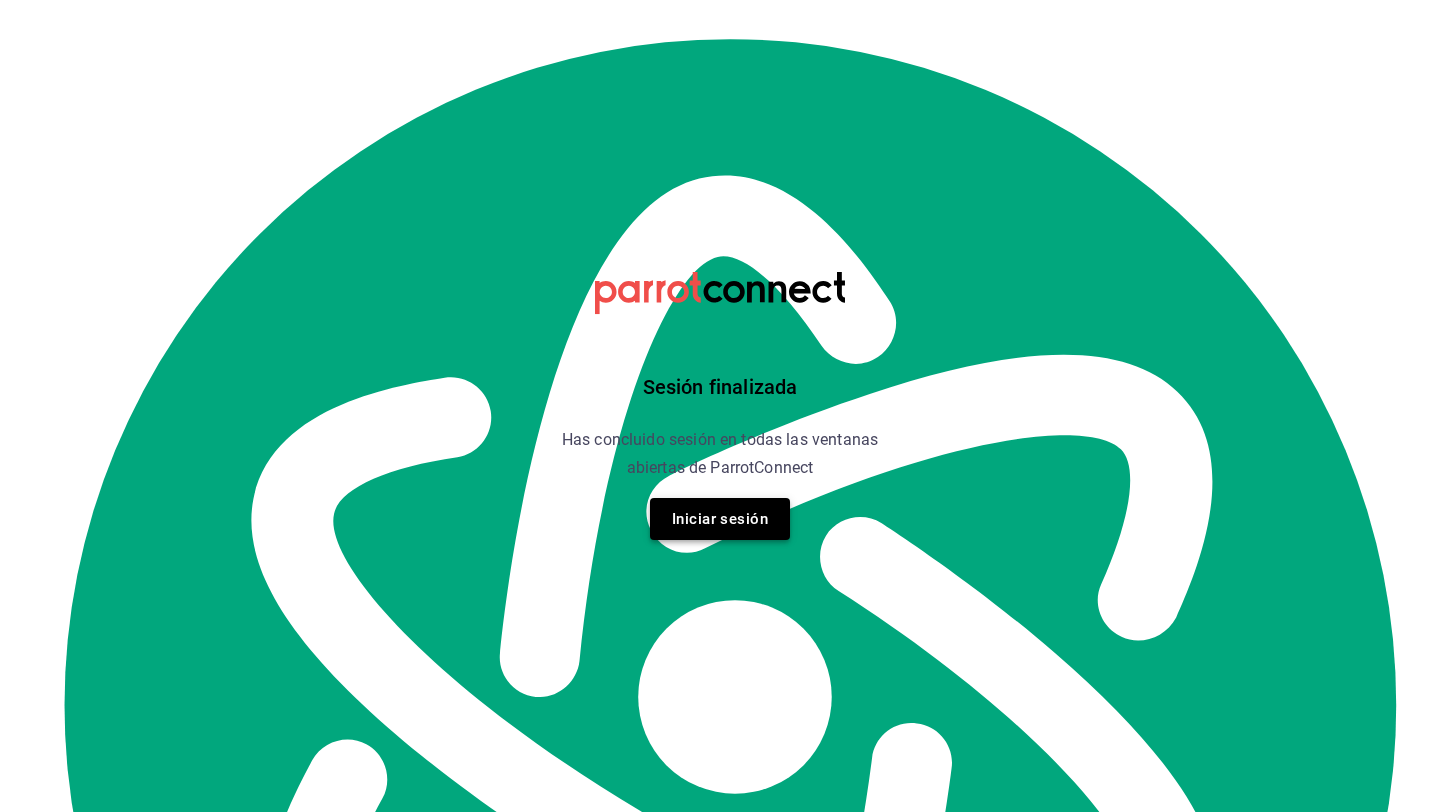 click on "Iniciar sesión" at bounding box center (720, 519) 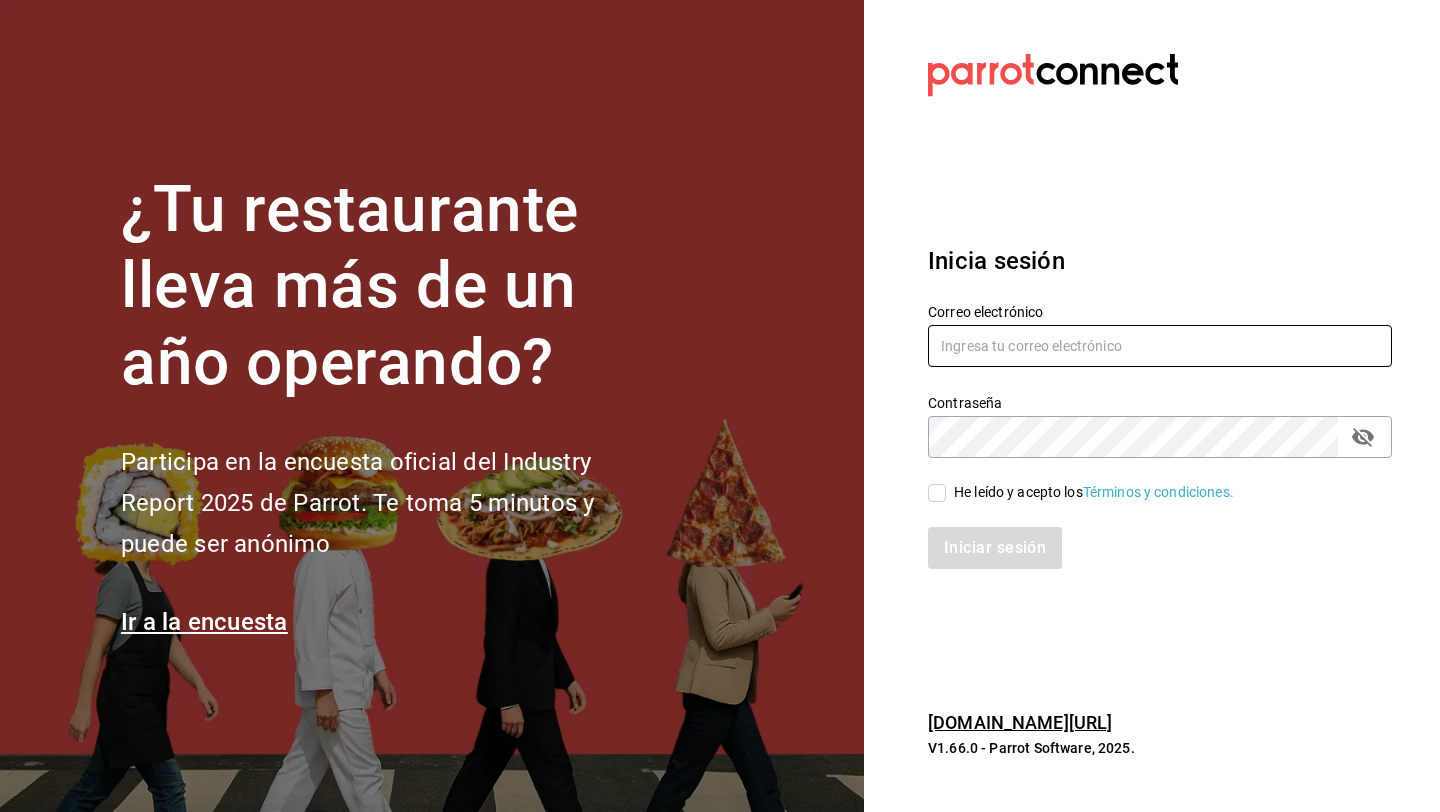 type on "[EMAIL_ADDRESS][DOMAIN_NAME]" 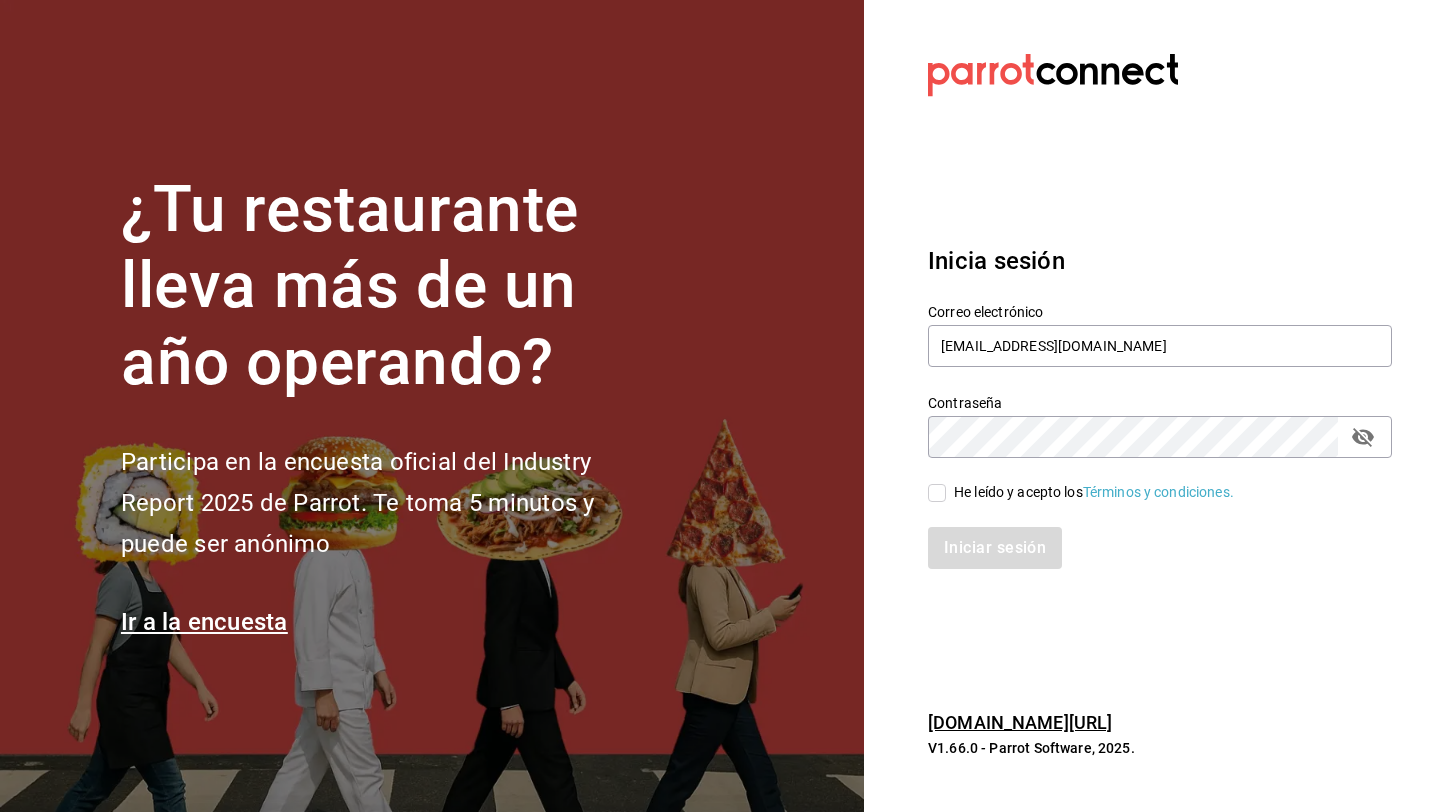 click on "He leído y acepto los  Términos y condiciones." at bounding box center [937, 493] 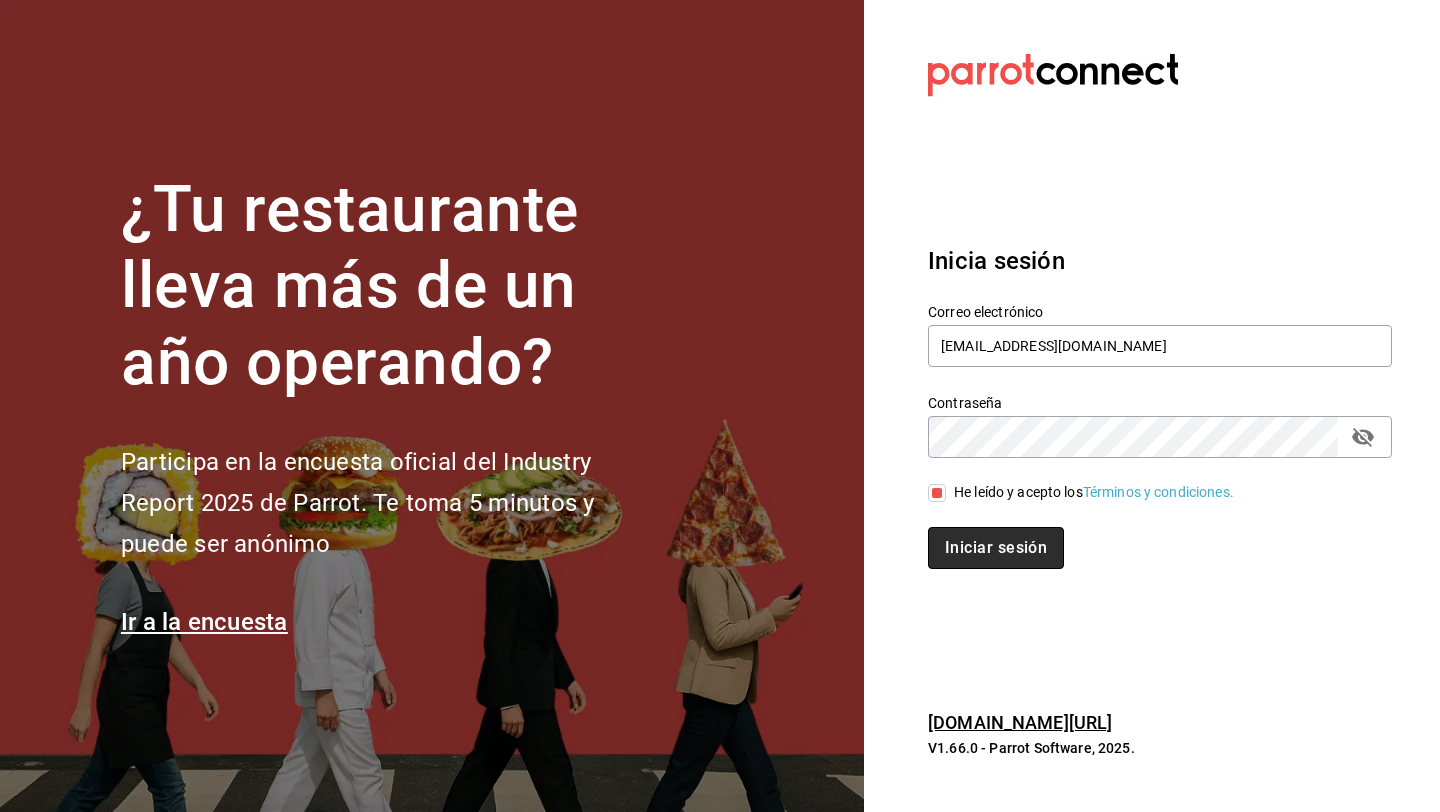 click on "Iniciar sesión" at bounding box center (996, 548) 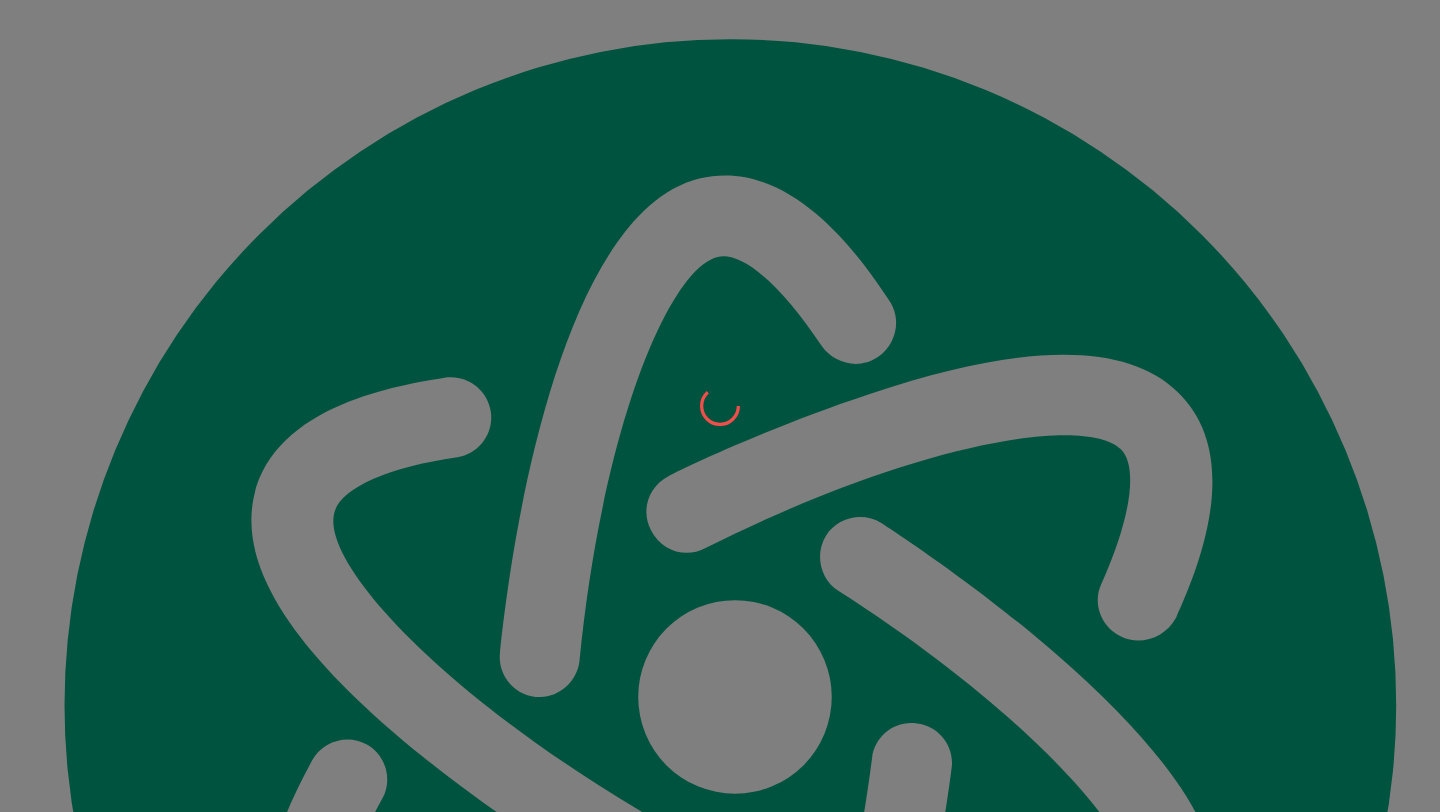 scroll, scrollTop: 0, scrollLeft: 0, axis: both 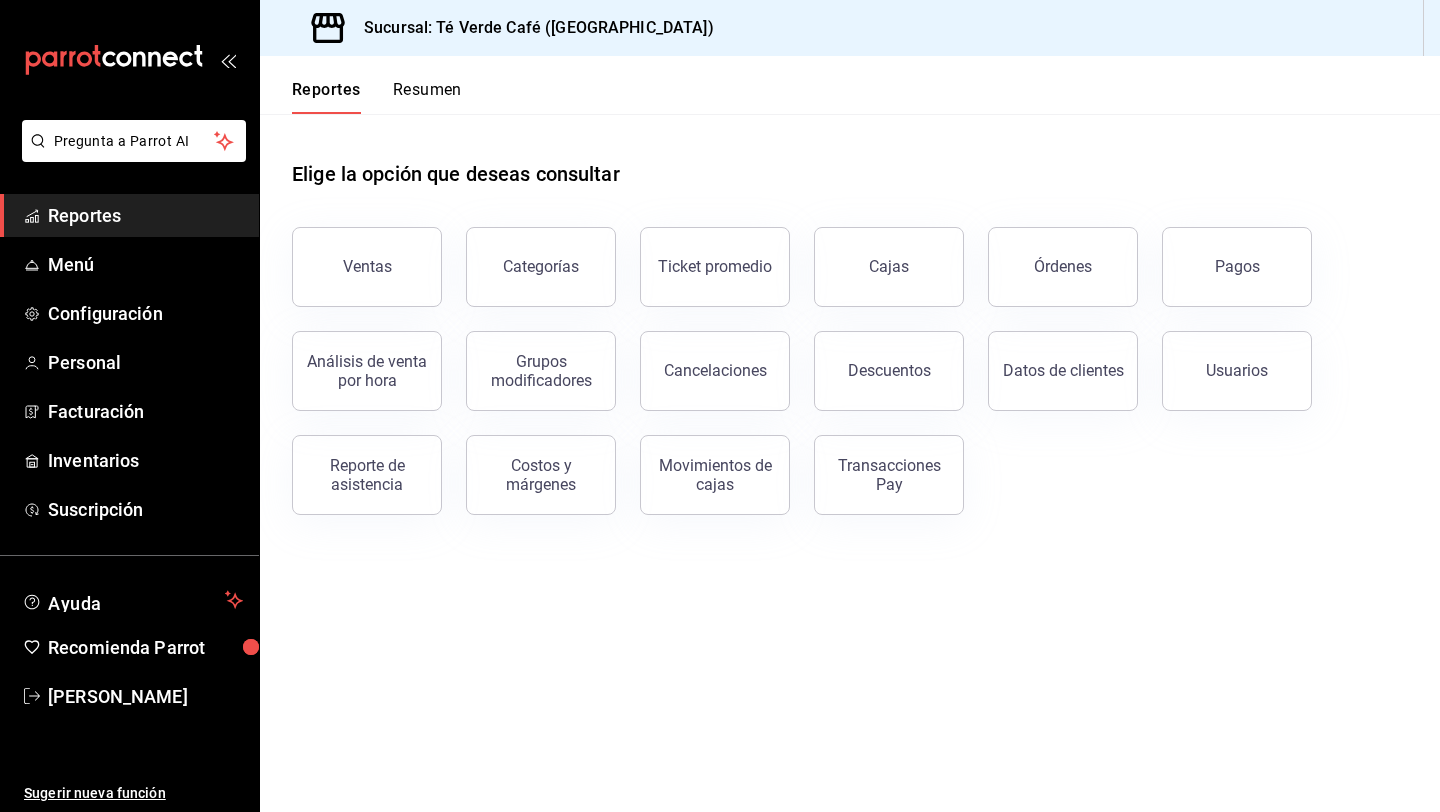 click on "Resumen" at bounding box center [427, 97] 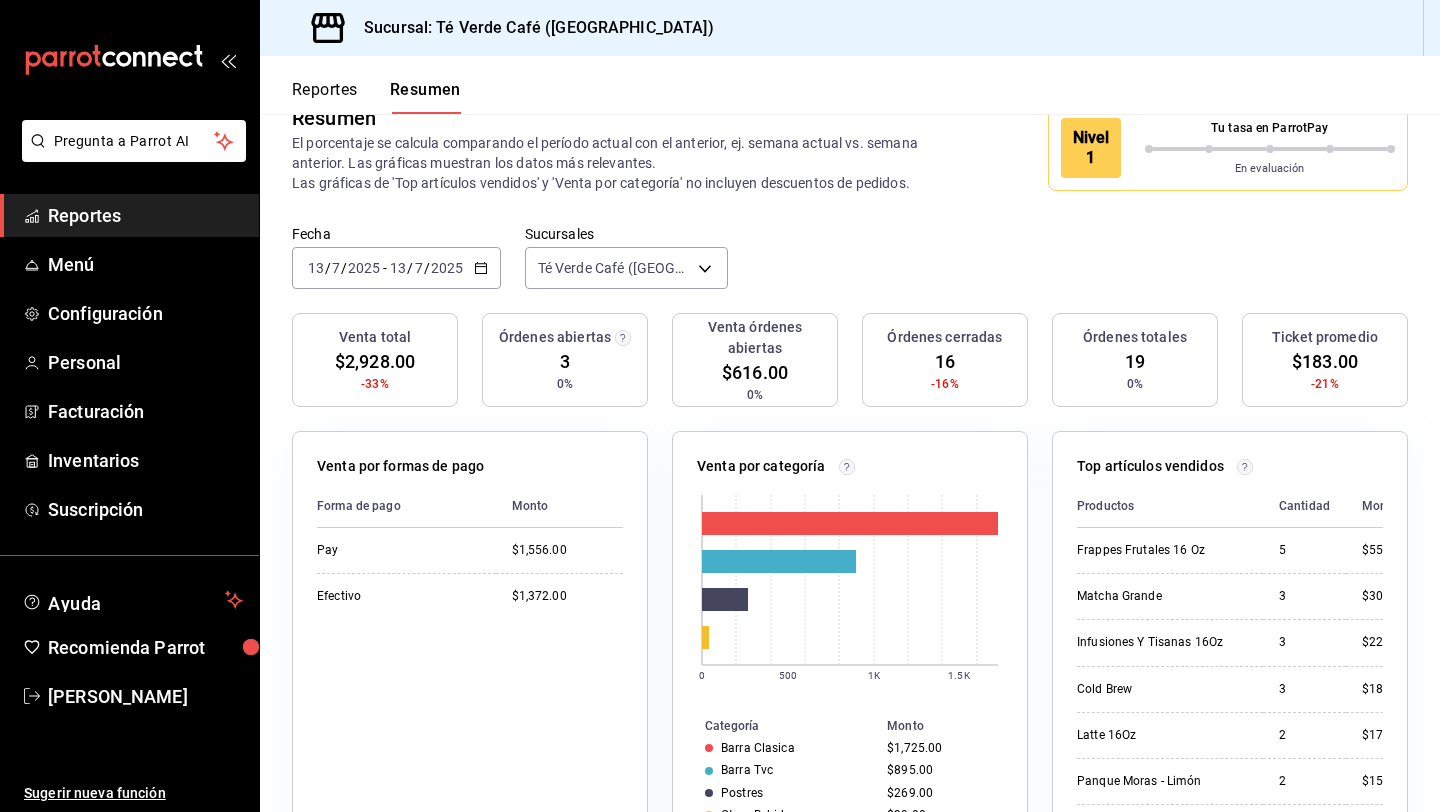 scroll, scrollTop: 0, scrollLeft: 0, axis: both 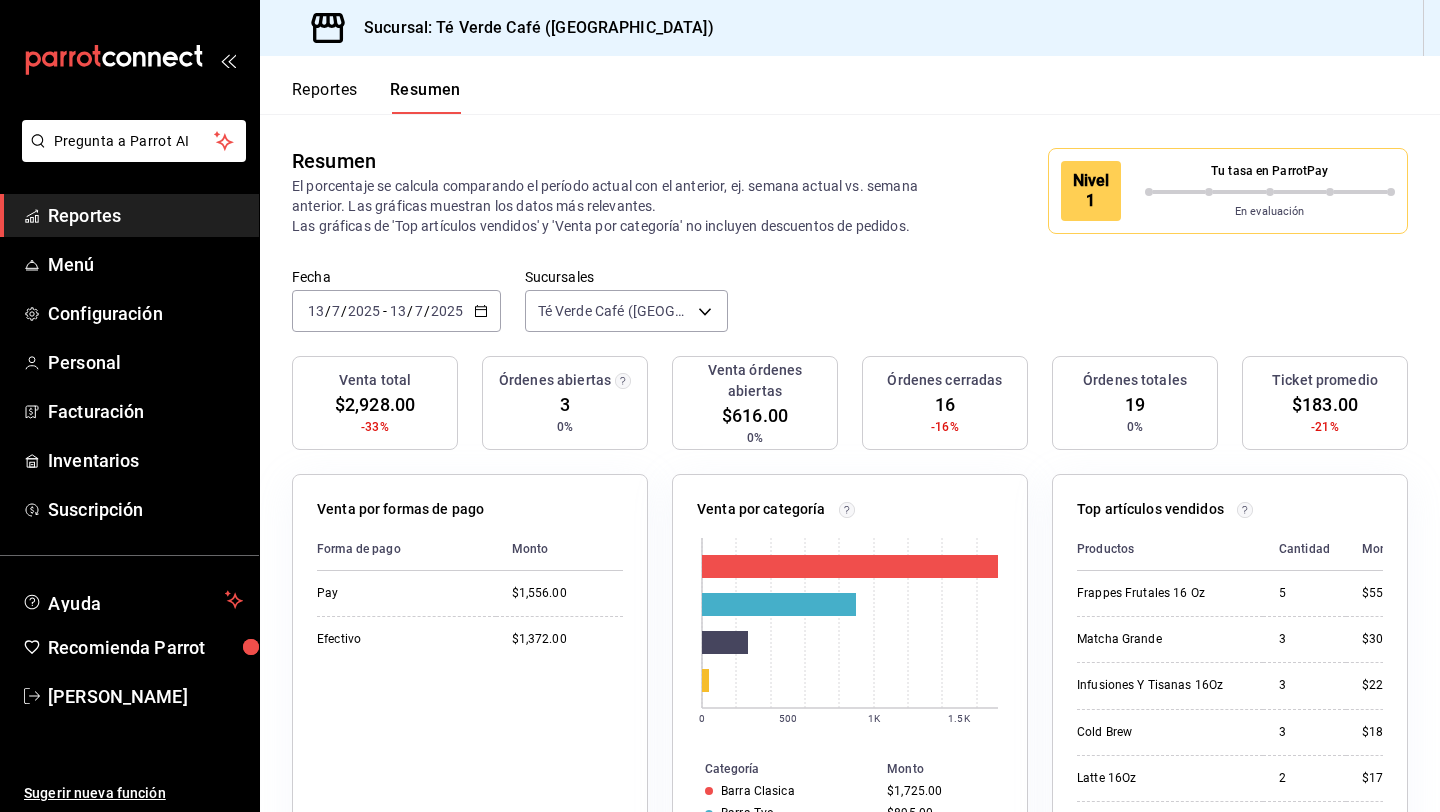 click on "2025-07-13 13 / 7 / 2025 - 2025-07-13 13 / 7 / 2025" at bounding box center (396, 311) 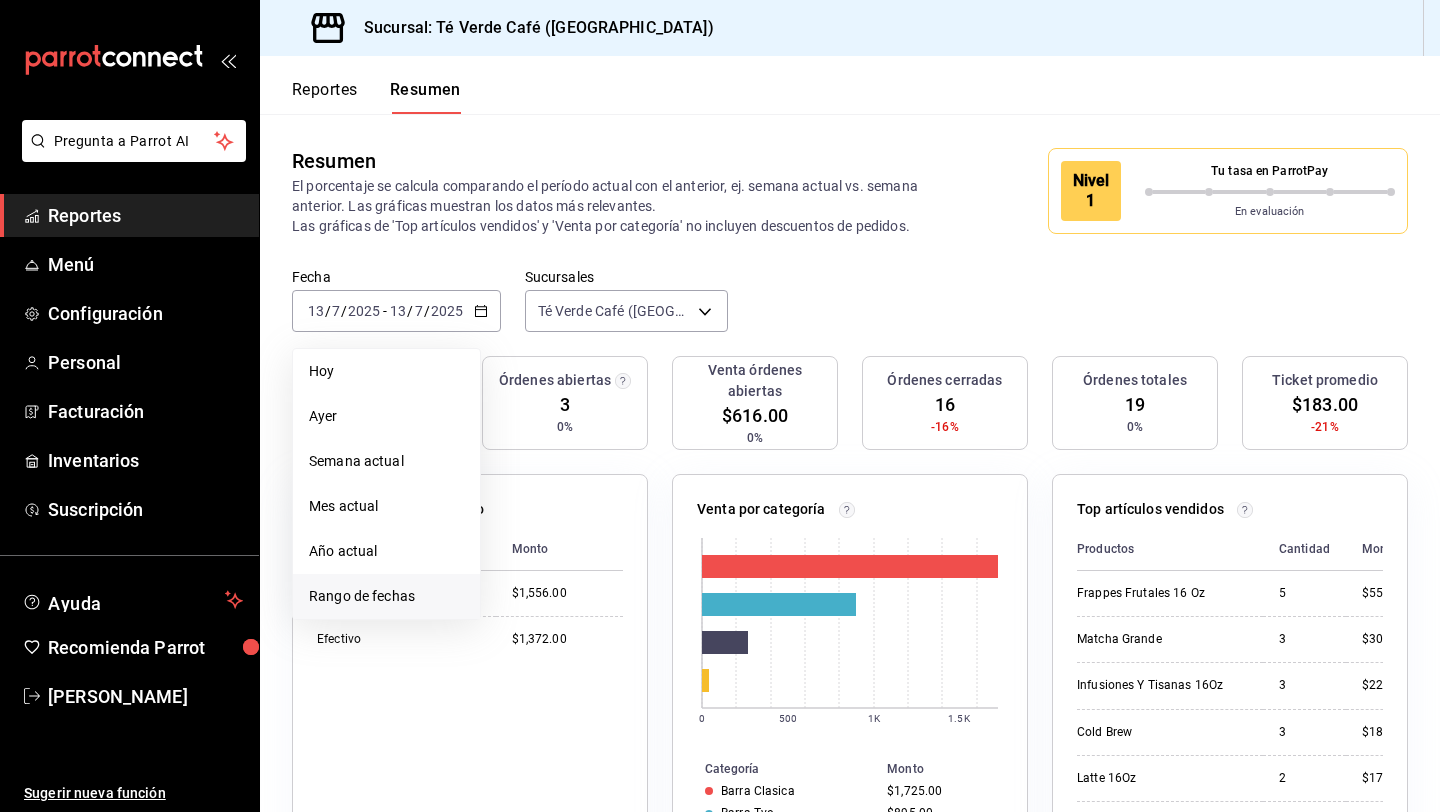 click on "Rango de fechas" at bounding box center (386, 596) 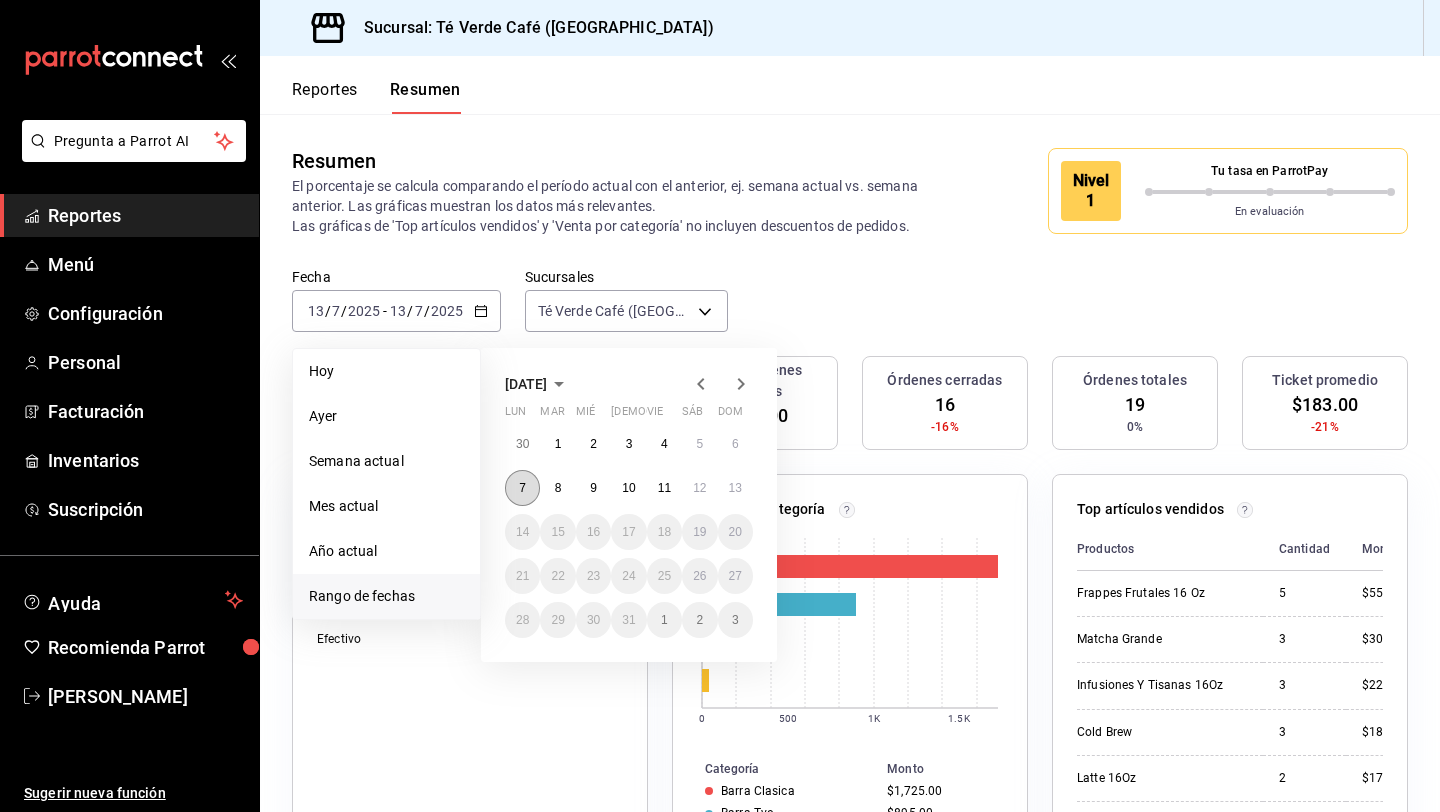 click on "7" at bounding box center [522, 488] 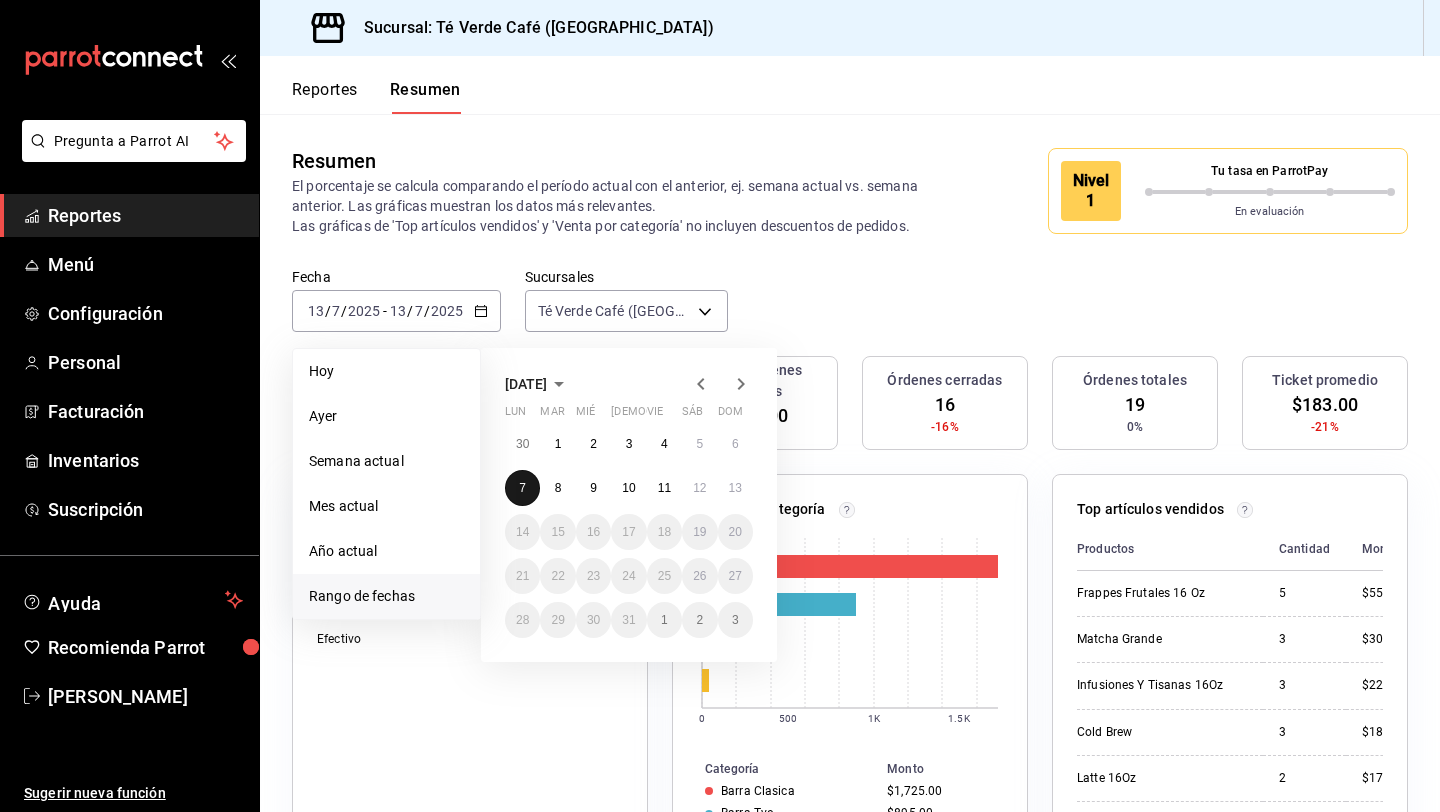 click on "7" at bounding box center [522, 488] 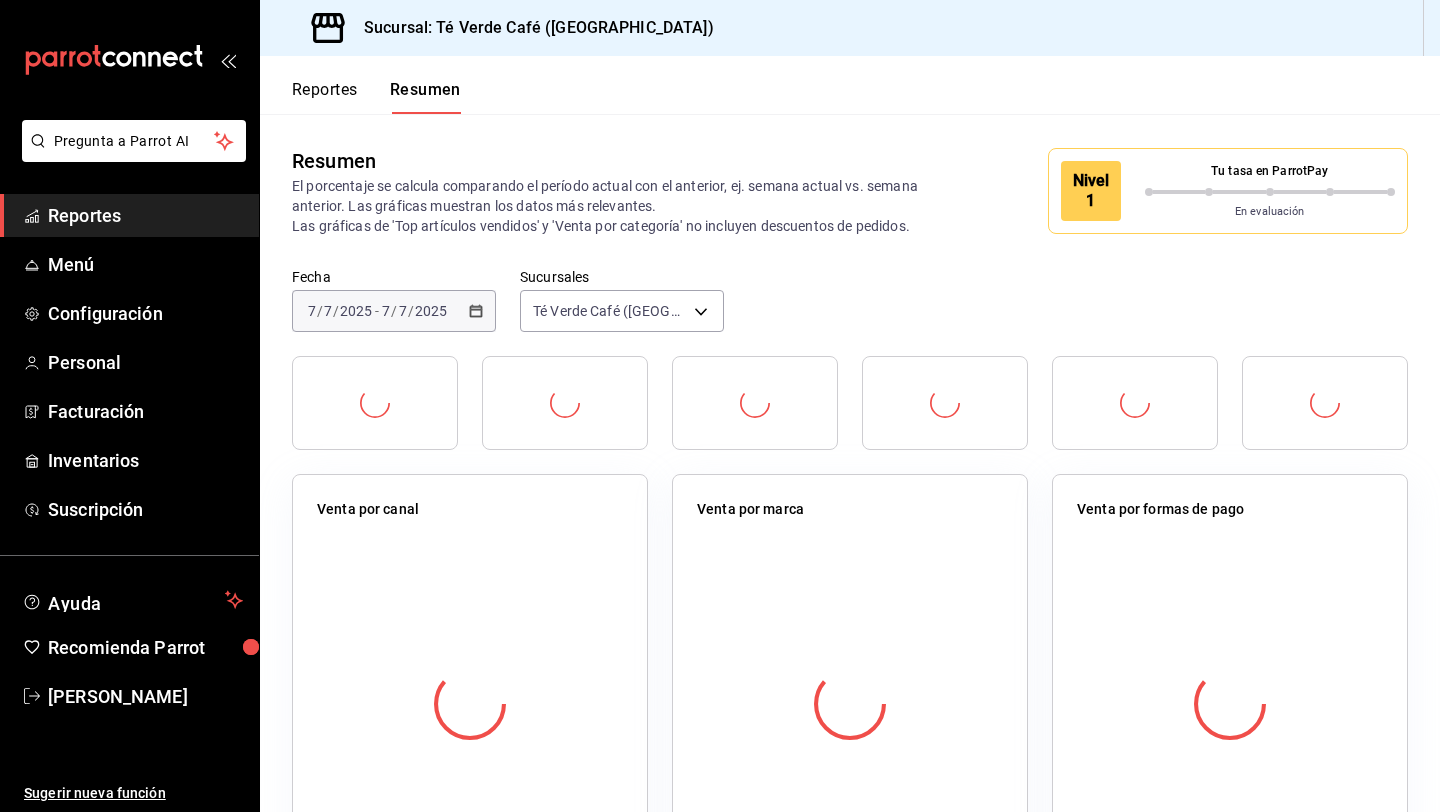 type on "Venta" 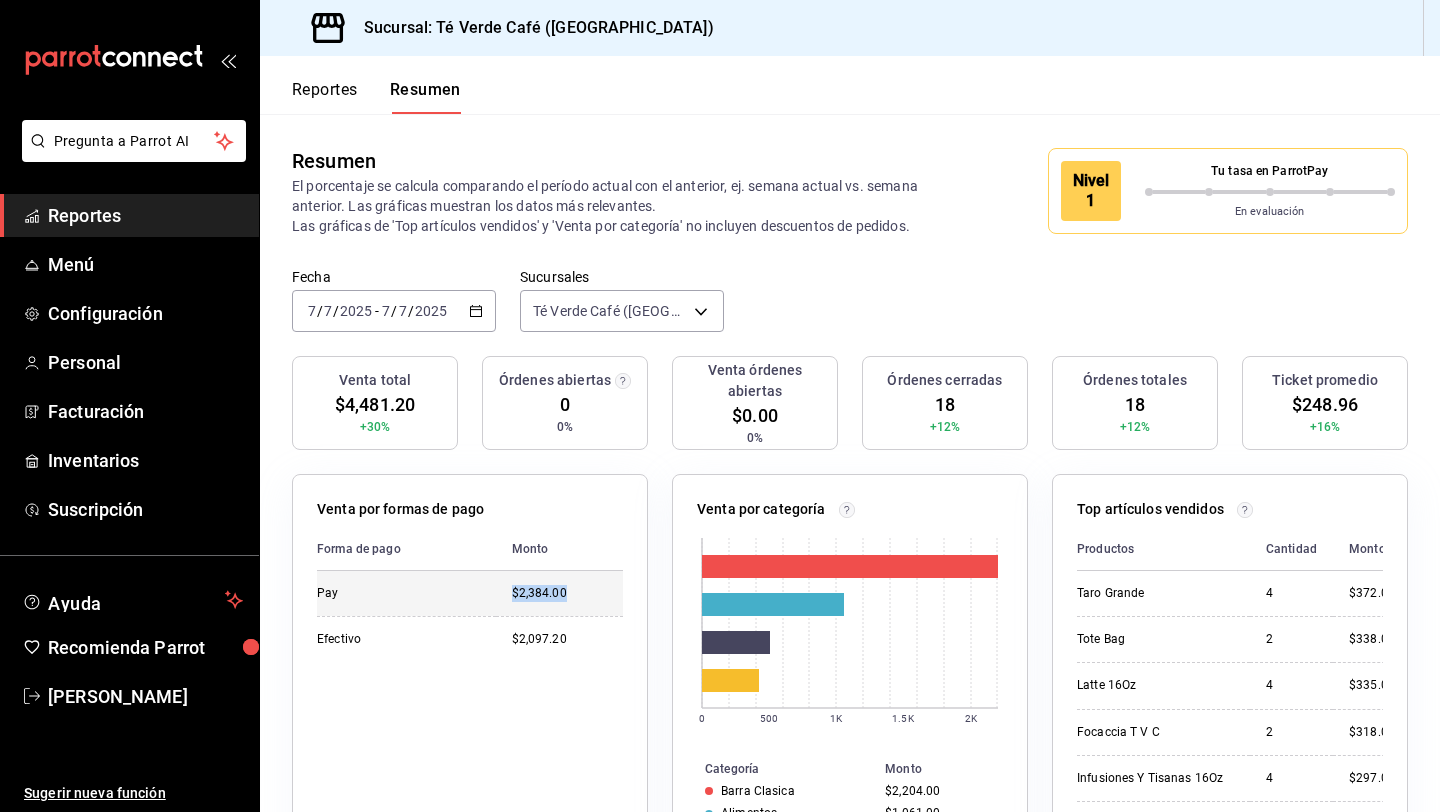 drag, startPoint x: 570, startPoint y: 590, endPoint x: 508, endPoint y: 593, distance: 62.072536 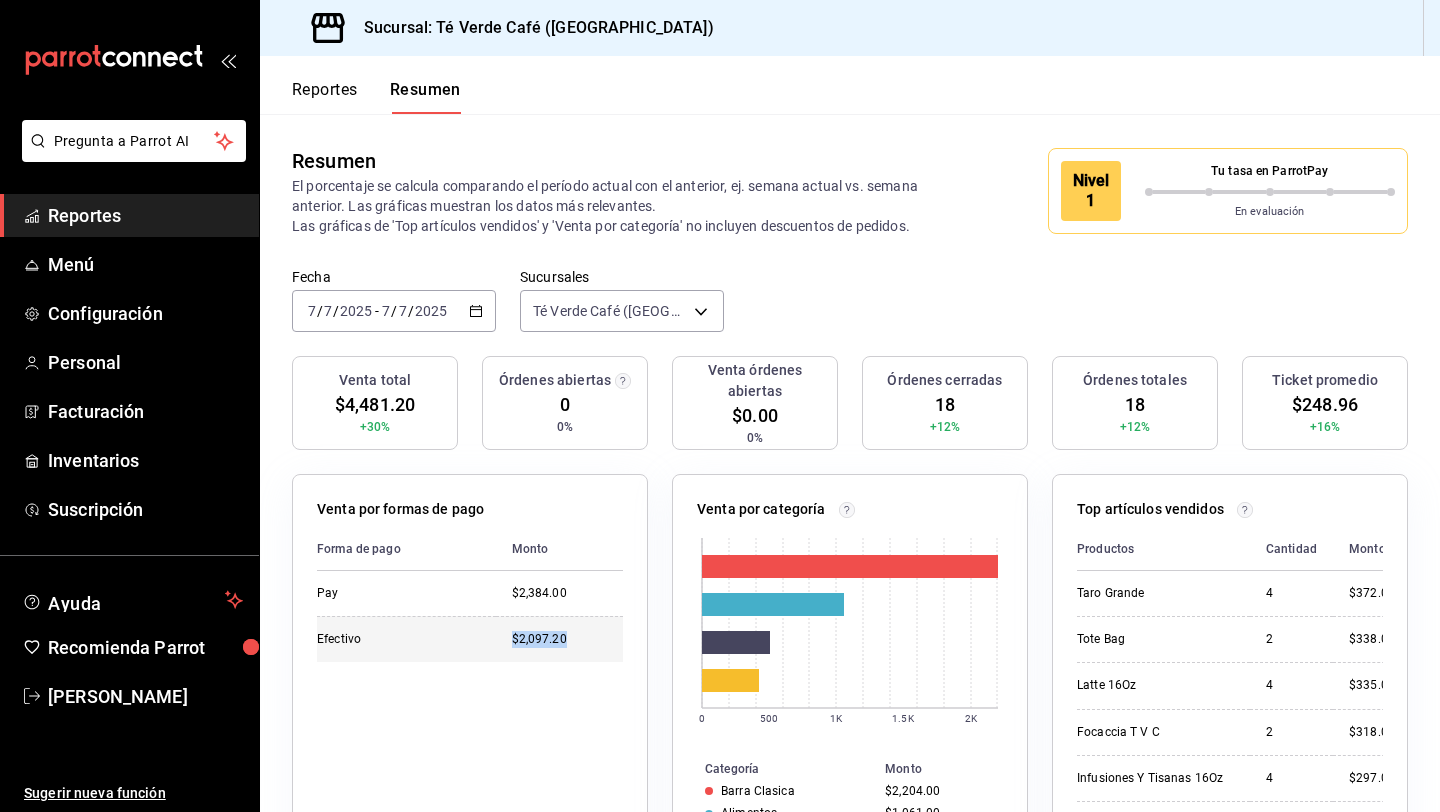 drag, startPoint x: 578, startPoint y: 641, endPoint x: 511, endPoint y: 641, distance: 67 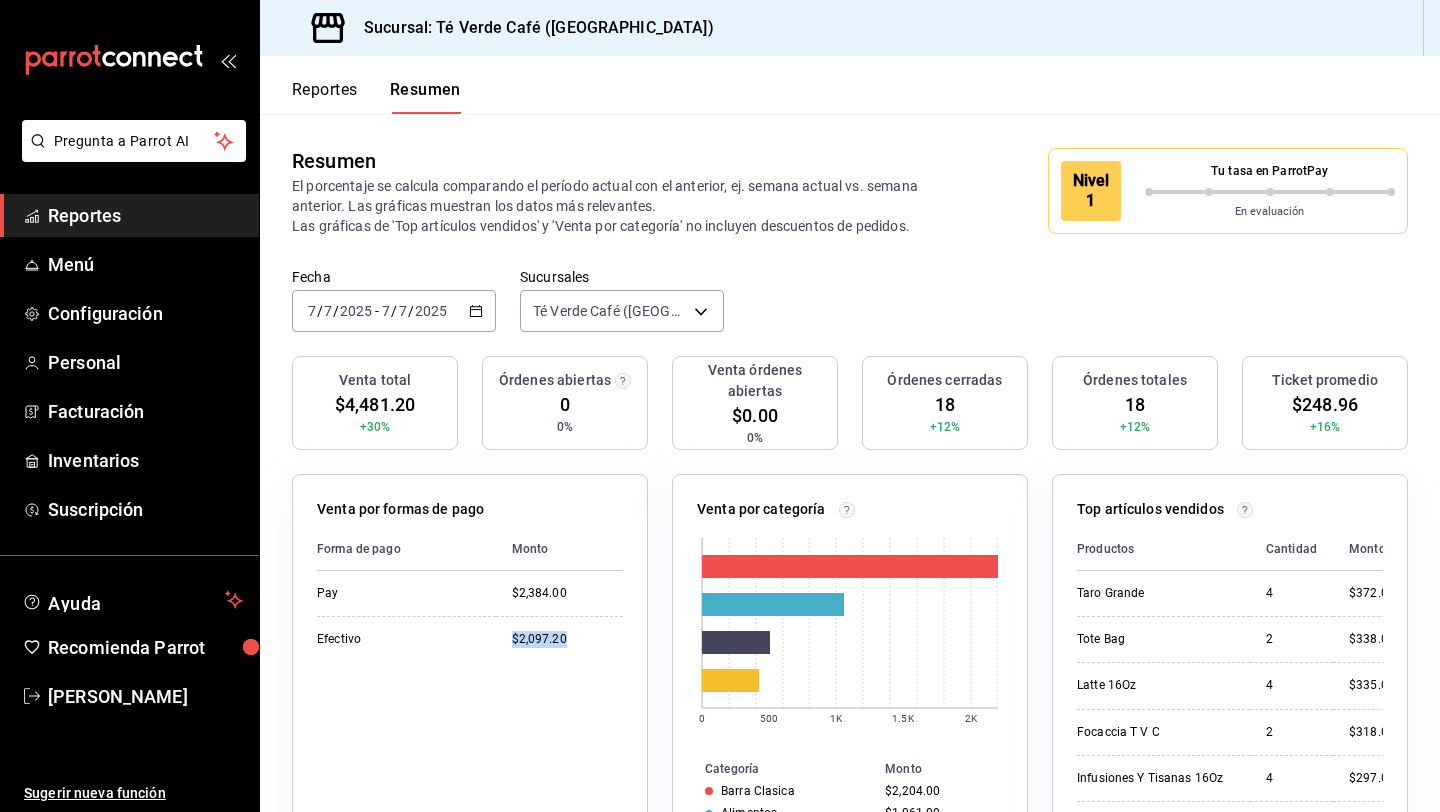click 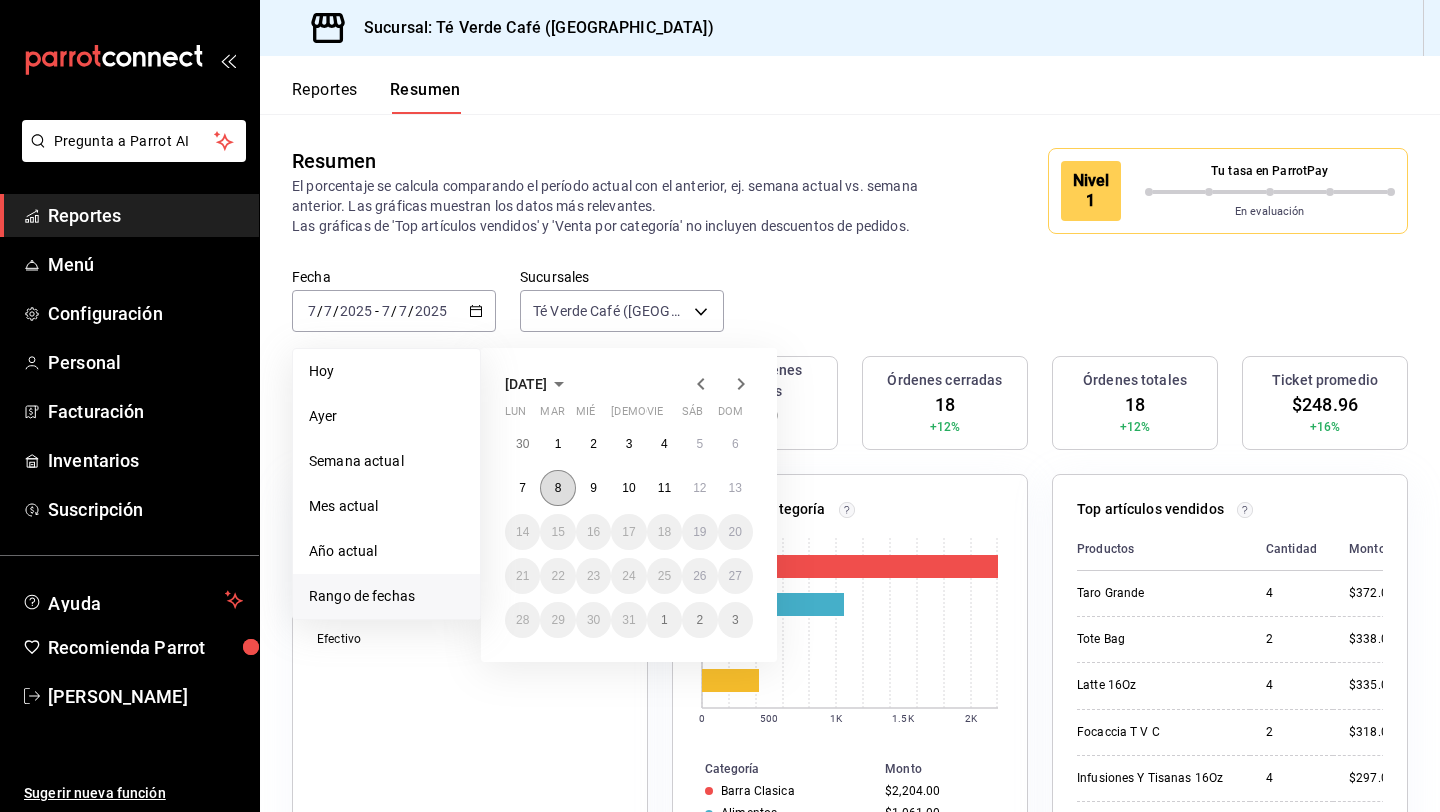 click on "8" at bounding box center [557, 488] 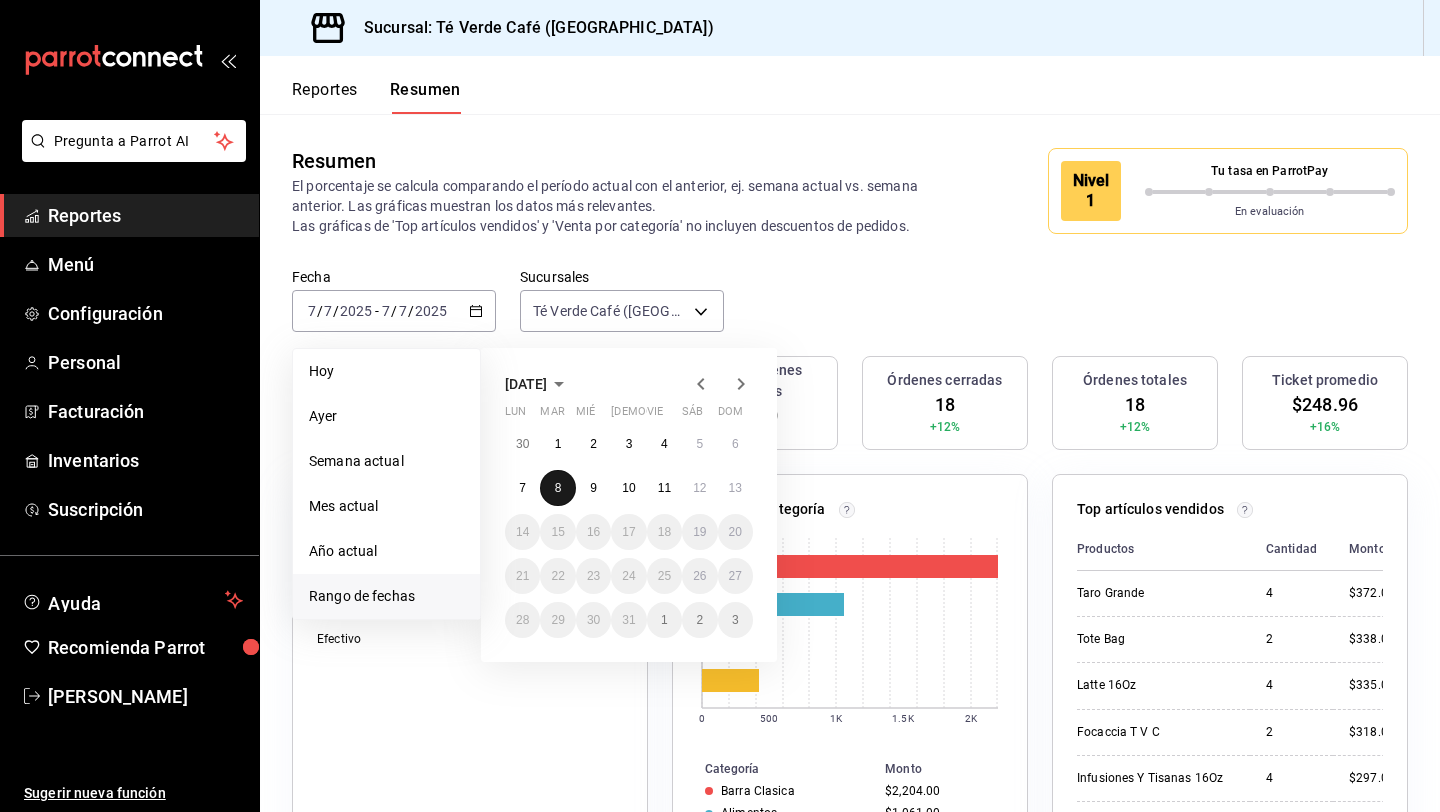click on "8" at bounding box center [557, 488] 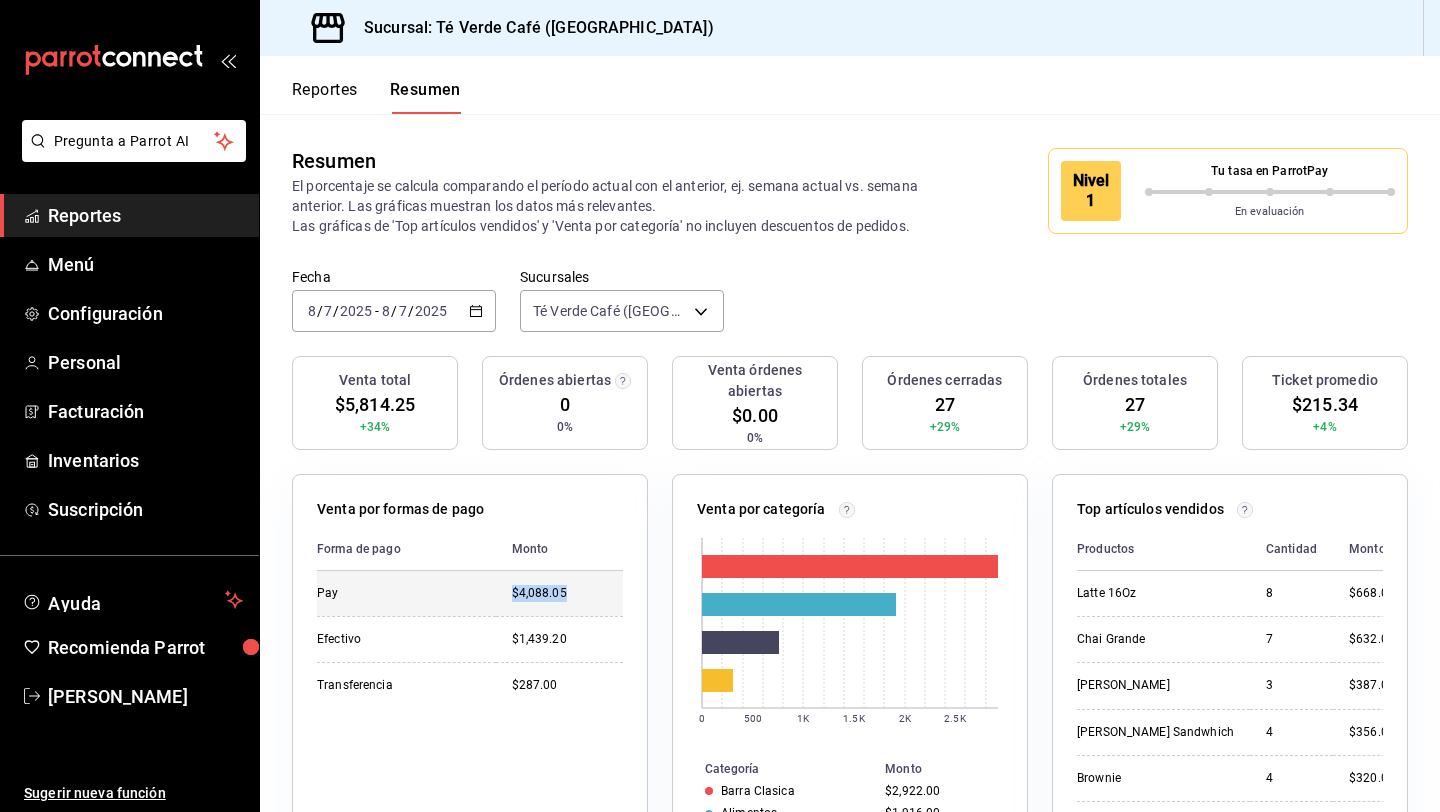 drag, startPoint x: 575, startPoint y: 597, endPoint x: 511, endPoint y: 597, distance: 64 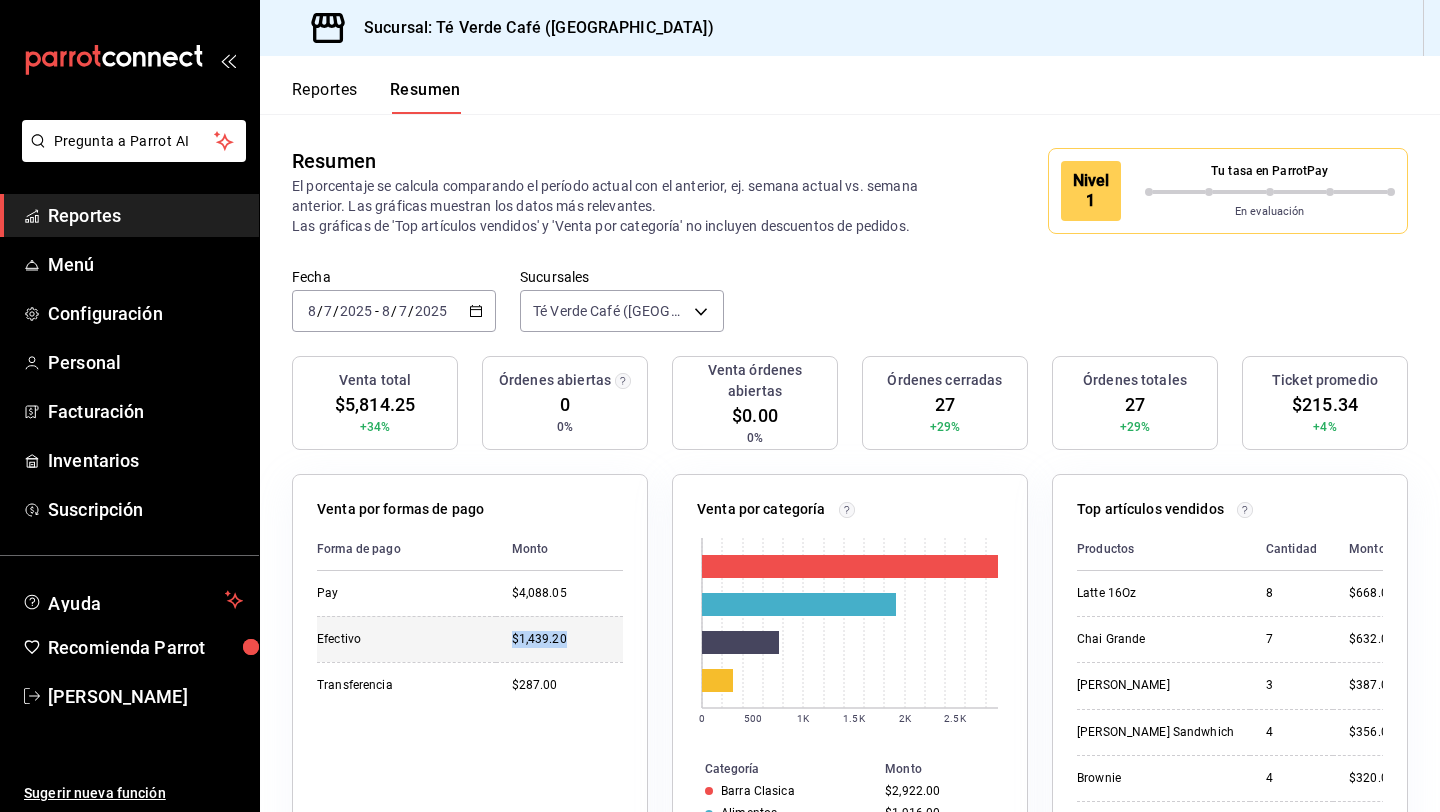 drag, startPoint x: 572, startPoint y: 645, endPoint x: 508, endPoint y: 645, distance: 64 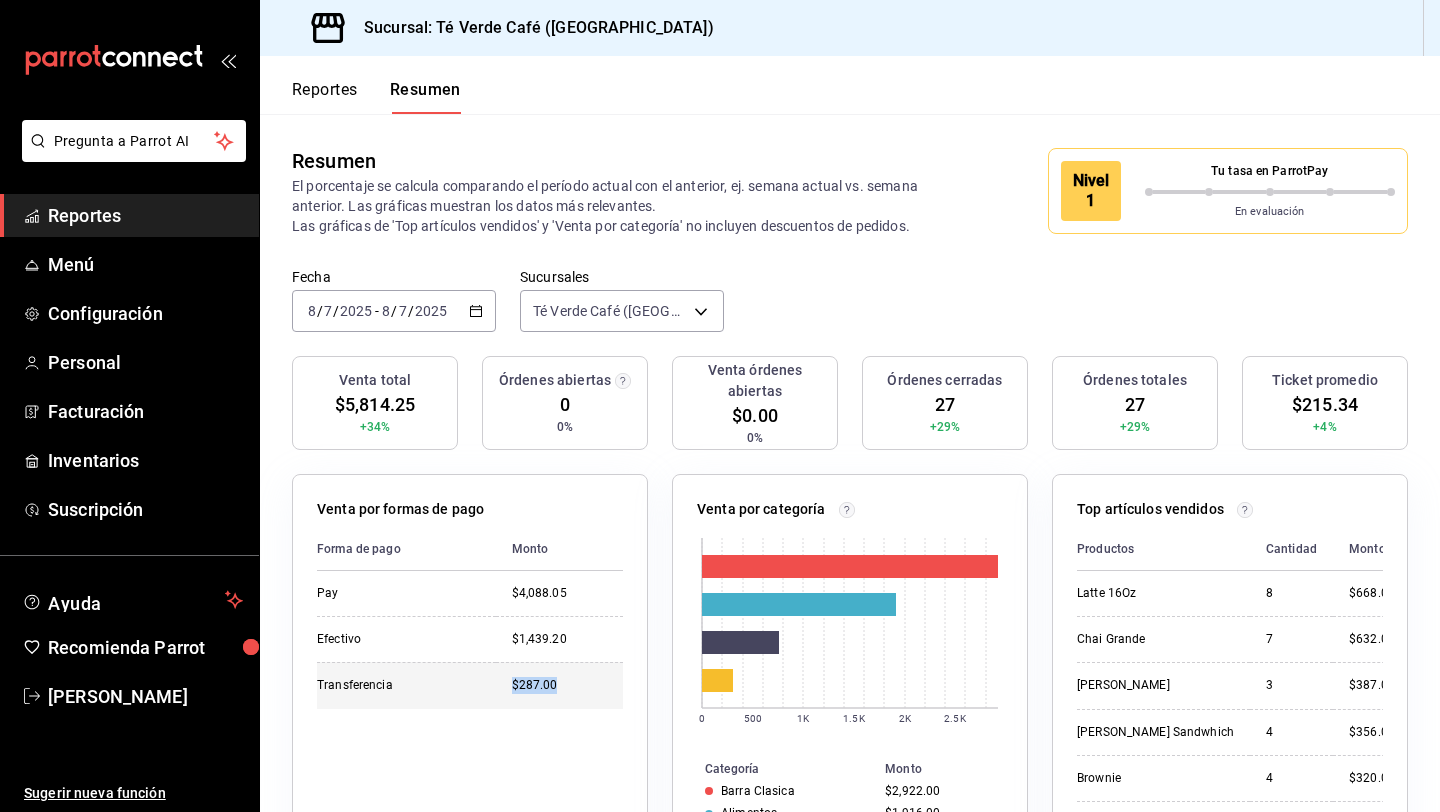drag, startPoint x: 565, startPoint y: 690, endPoint x: 507, endPoint y: 690, distance: 58 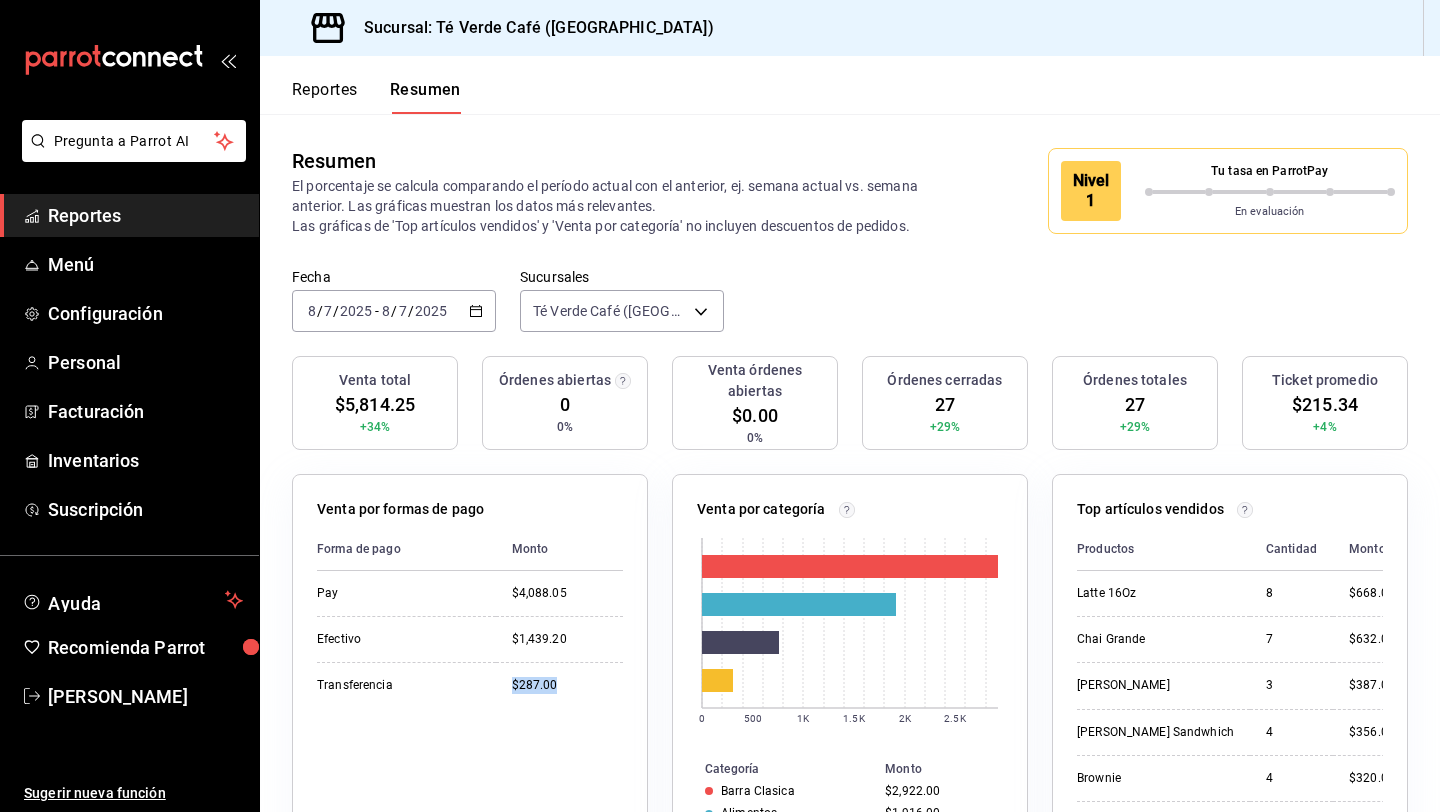 click 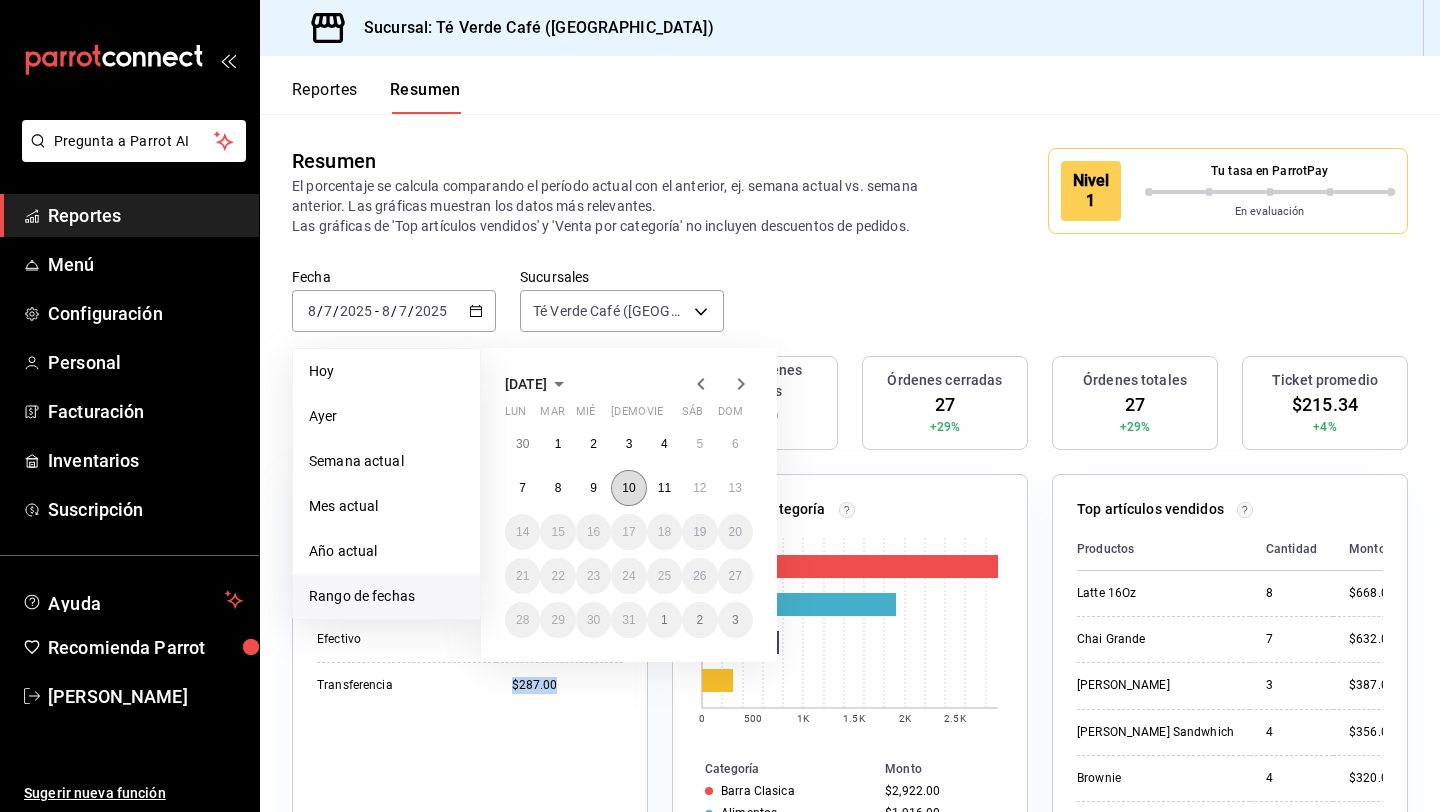 click on "10" at bounding box center (628, 488) 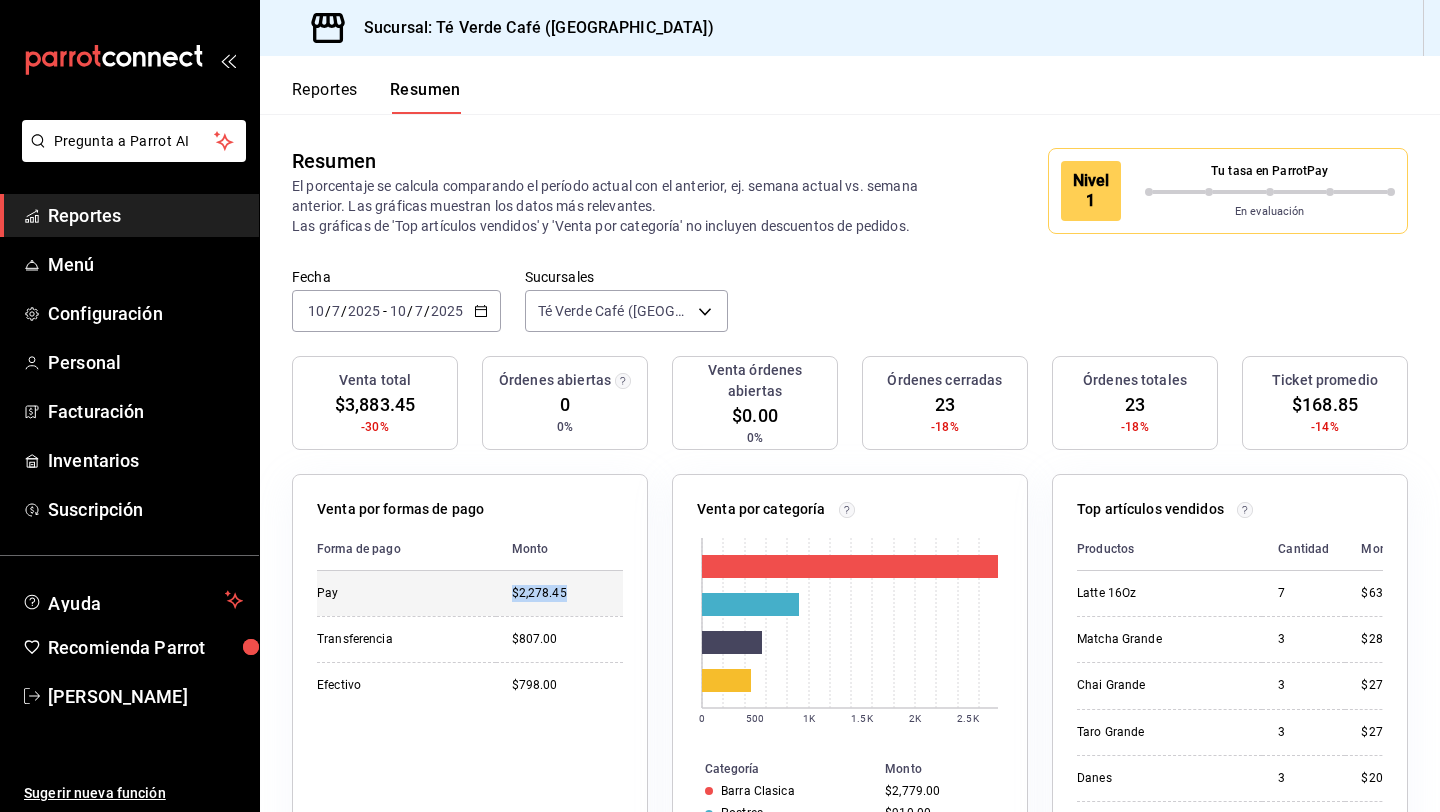 drag, startPoint x: 575, startPoint y: 591, endPoint x: 504, endPoint y: 591, distance: 71 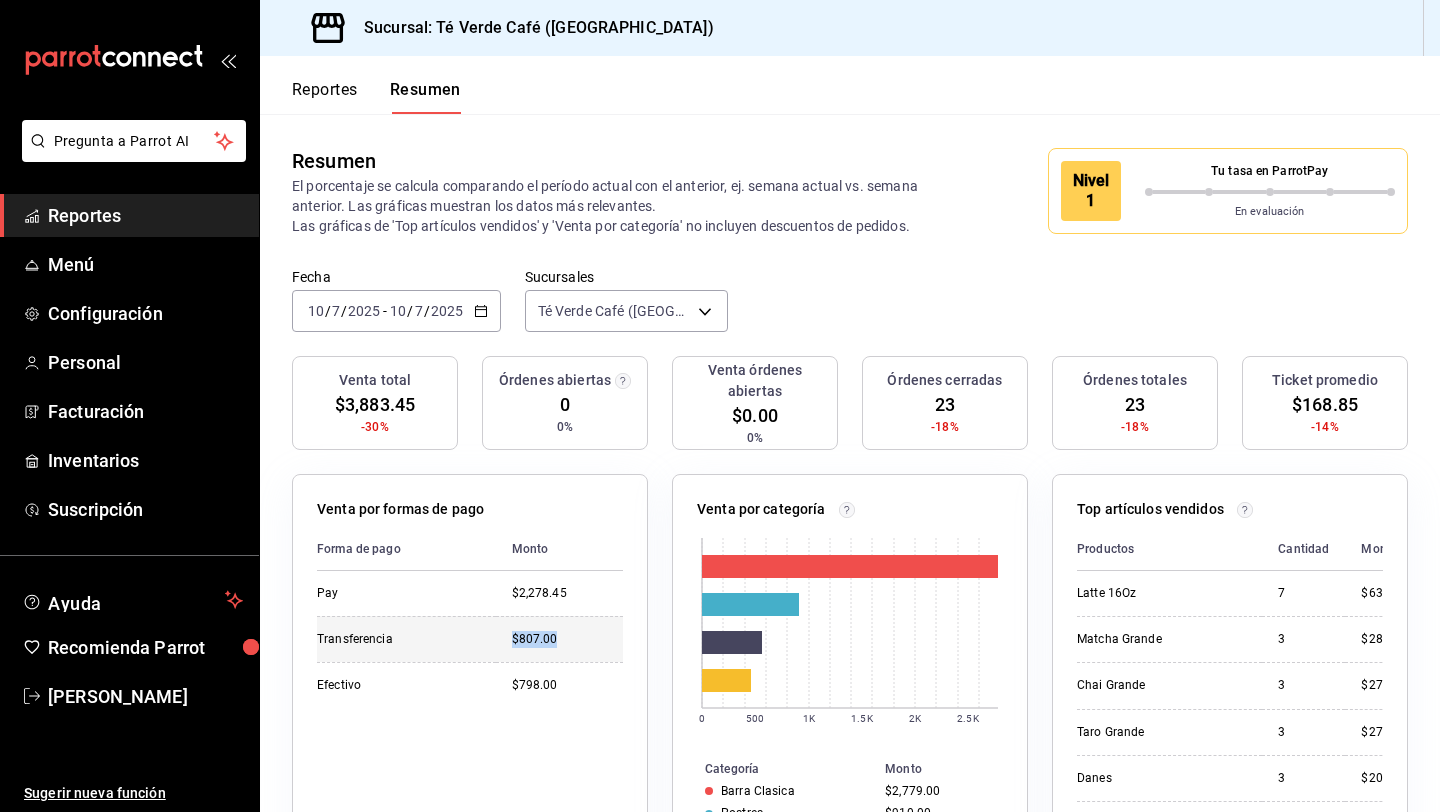drag, startPoint x: 567, startPoint y: 637, endPoint x: 511, endPoint y: 637, distance: 56 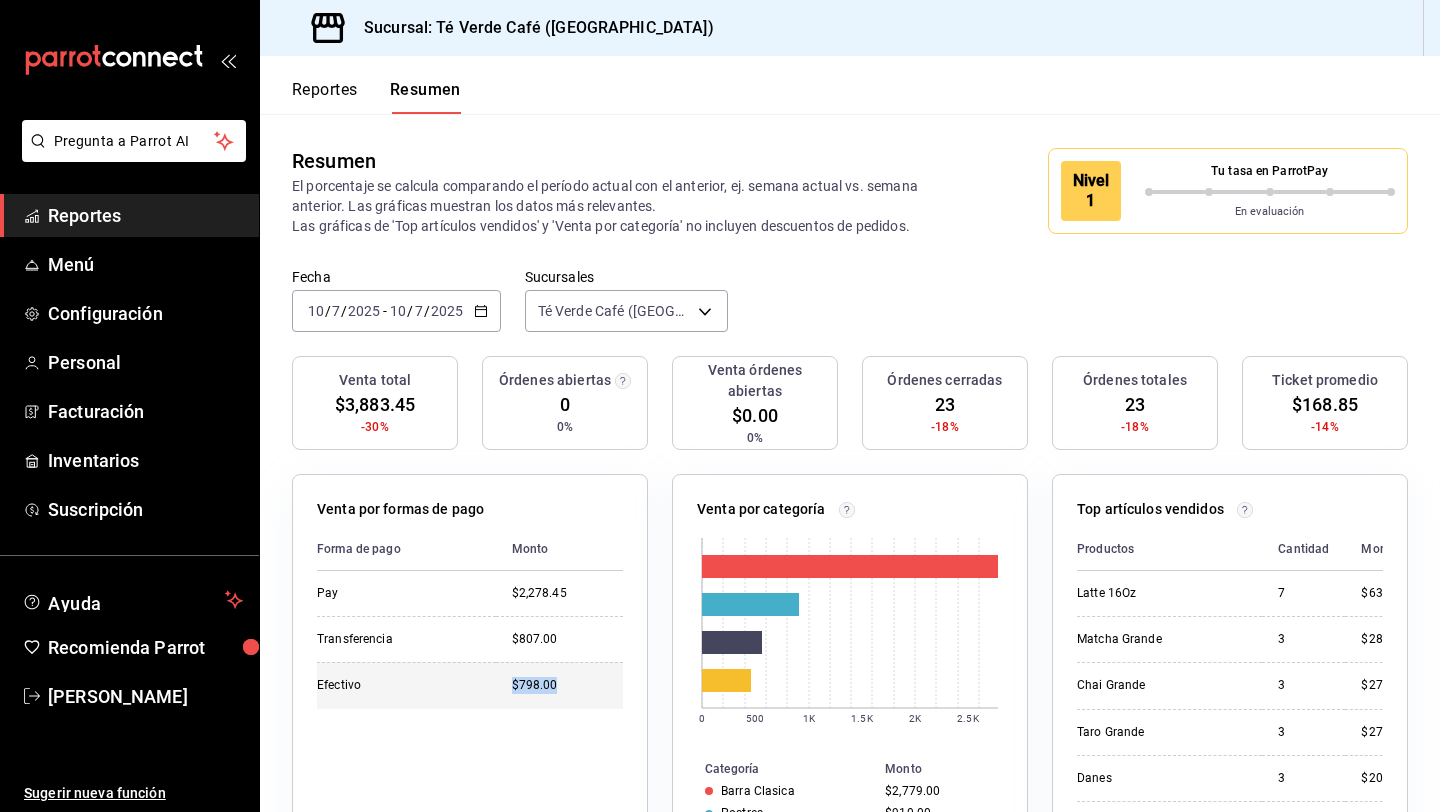 drag, startPoint x: 569, startPoint y: 690, endPoint x: 511, endPoint y: 690, distance: 58 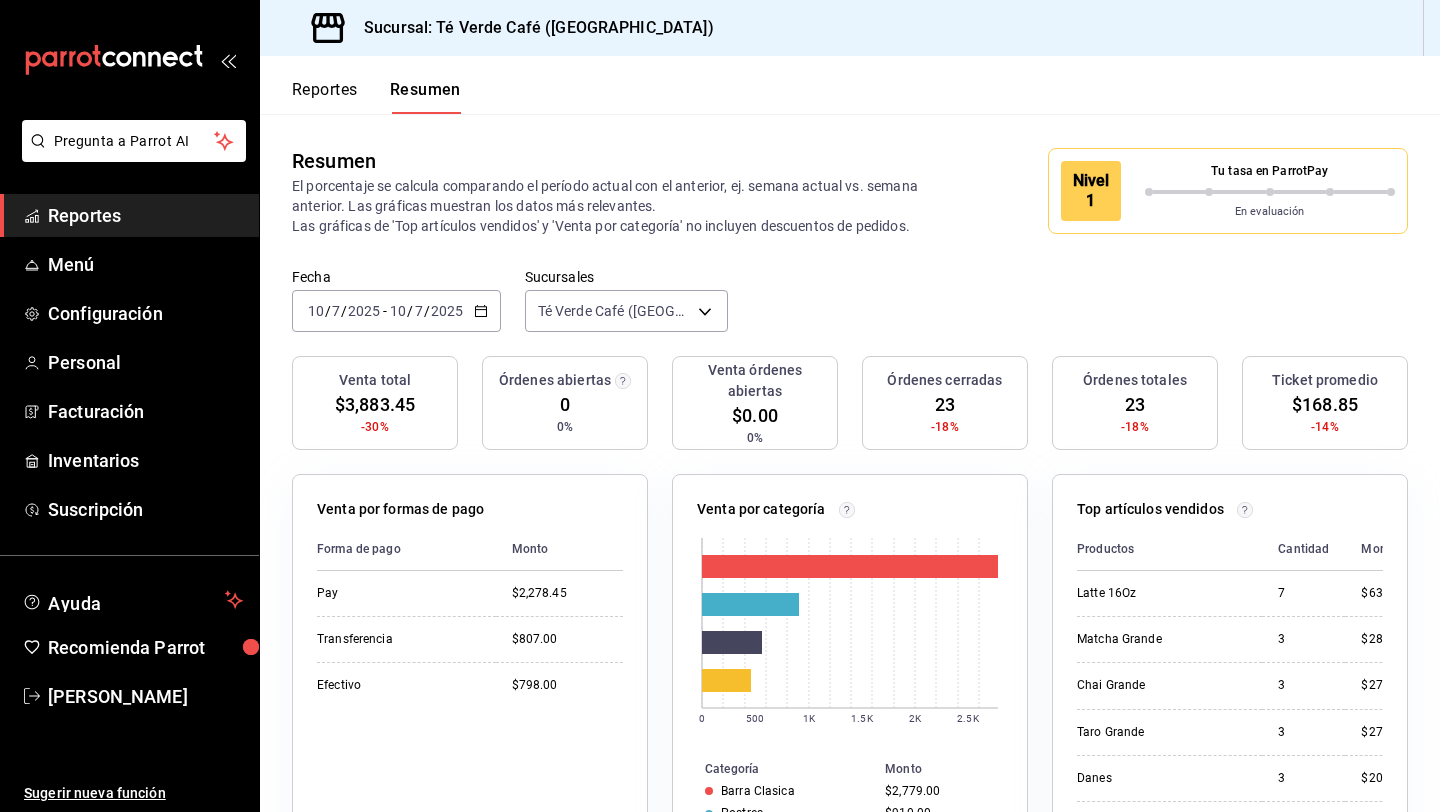 click on "2025-07-10 10 / 7 / 2025 - 2025-07-10 10 / 7 / 2025" at bounding box center (396, 311) 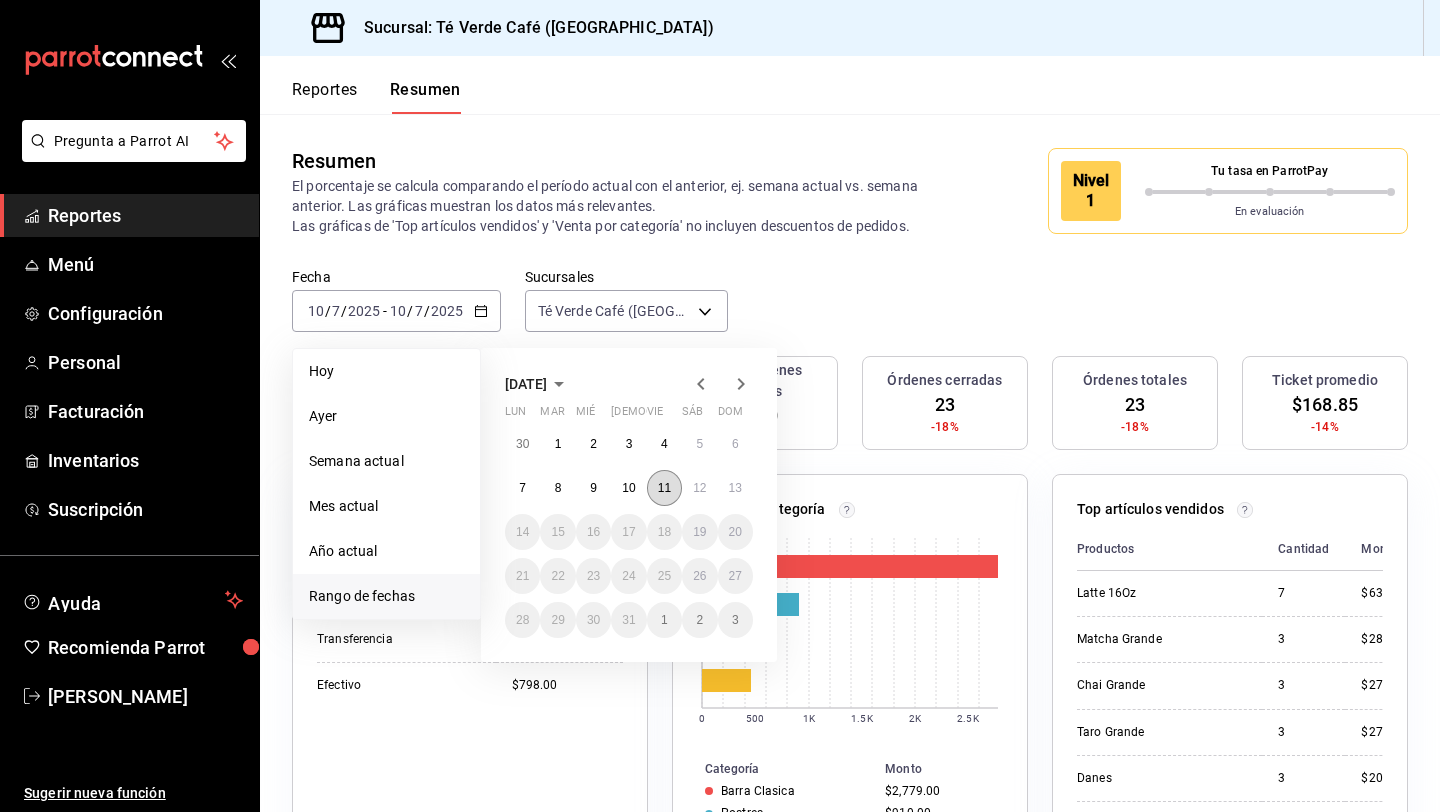 click on "11" at bounding box center (664, 488) 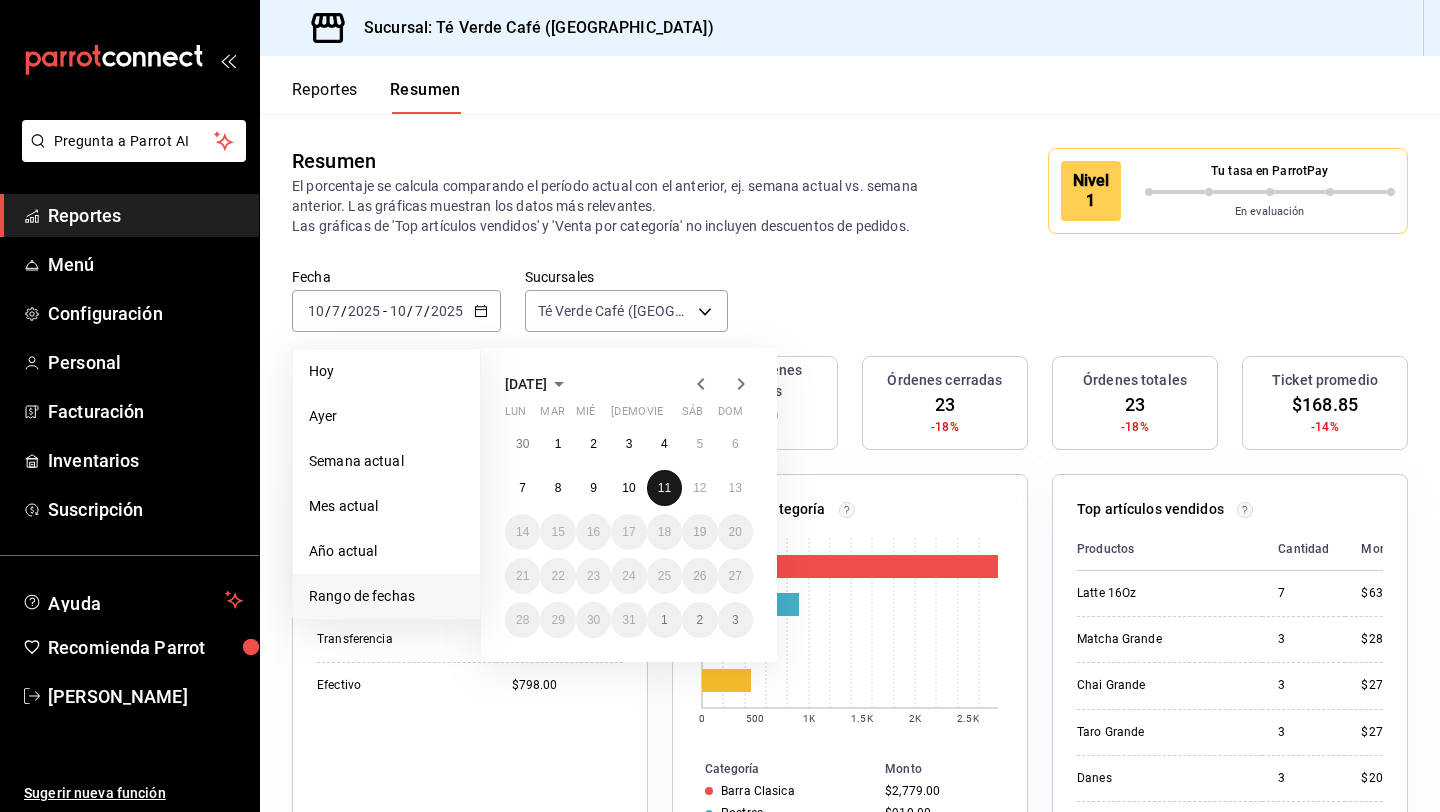 click on "11" at bounding box center [664, 488] 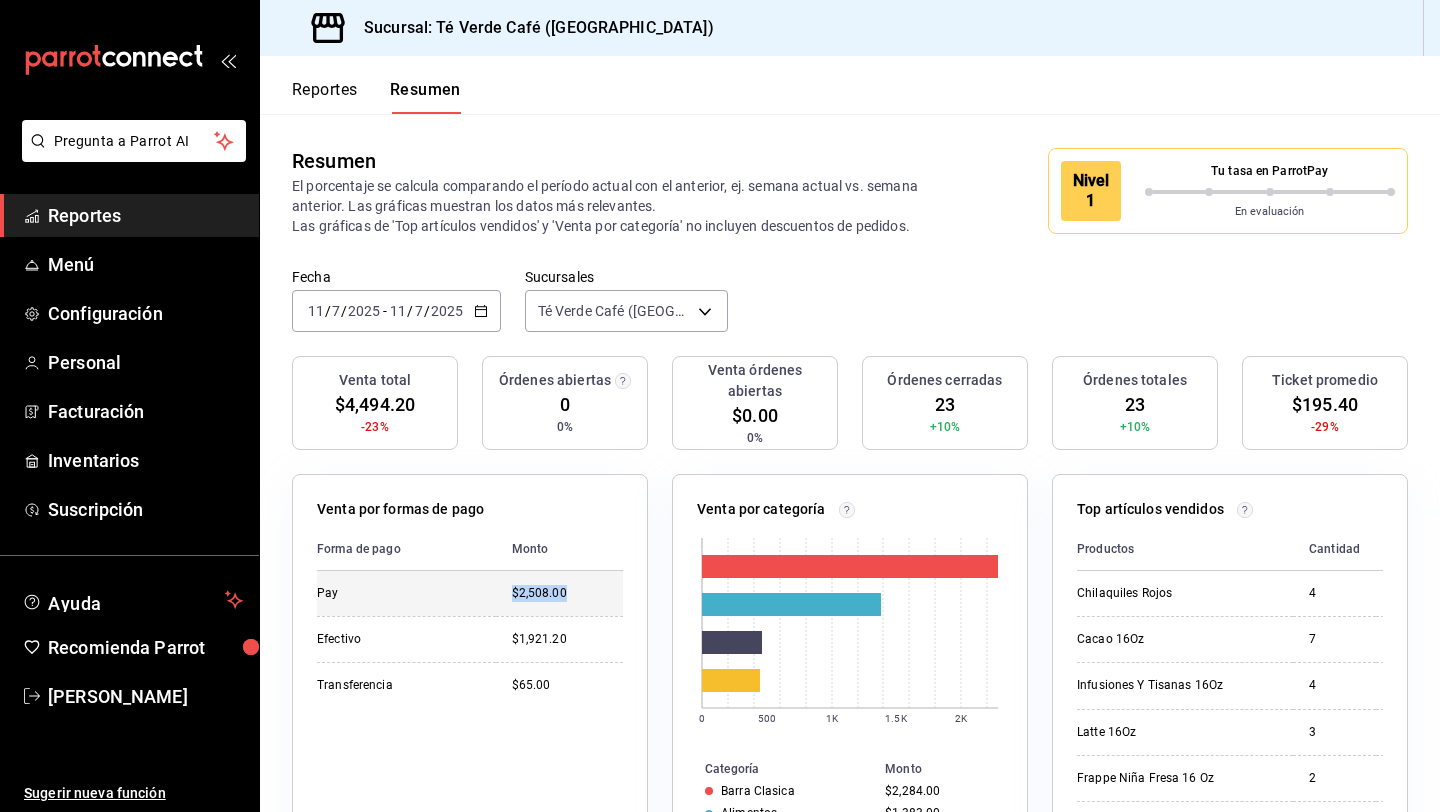 drag, startPoint x: 583, startPoint y: 597, endPoint x: 509, endPoint y: 598, distance: 74.00676 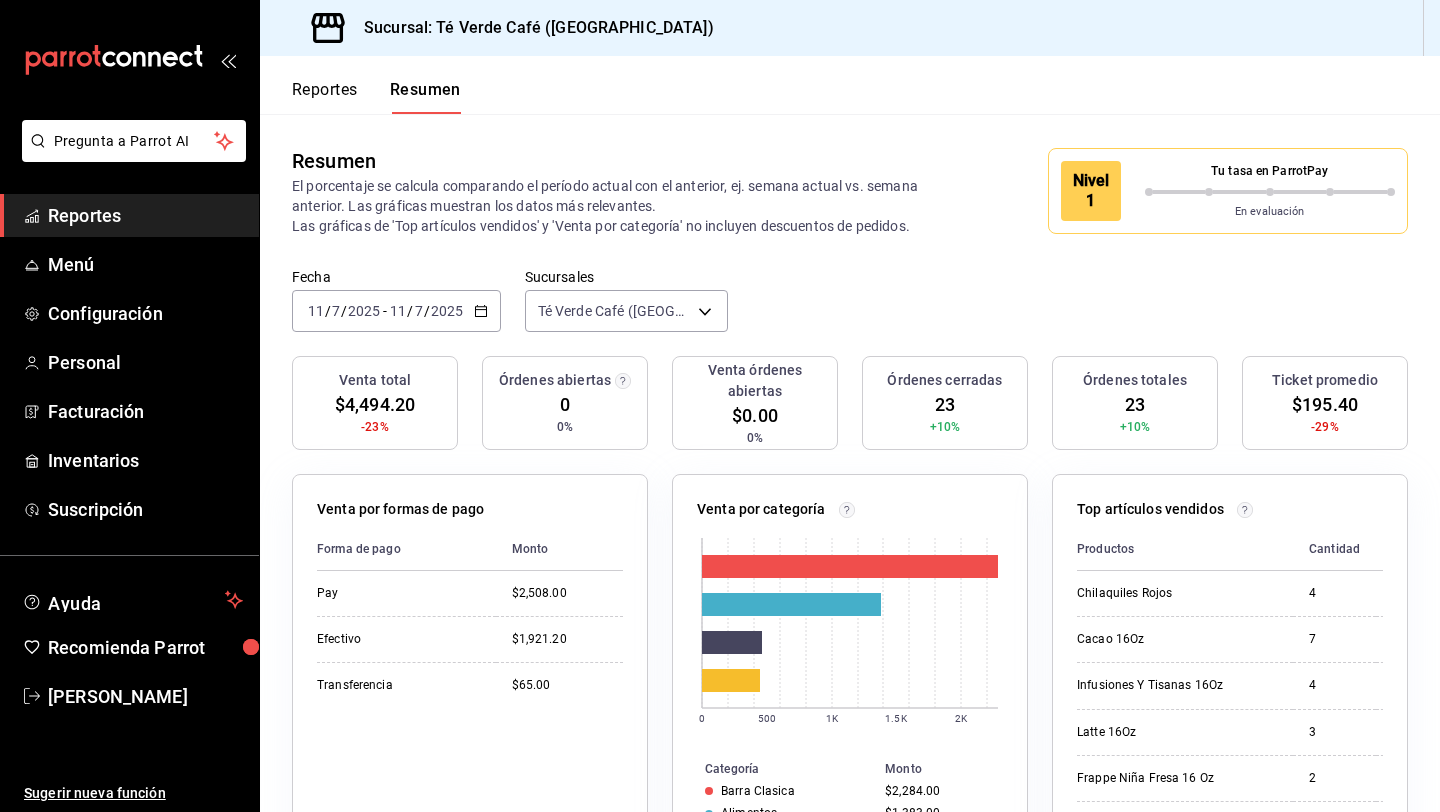 click on "Fecha 2025-07-11 11 / 7 / 2025 - 2025-07-11 11 / 7 / 2025 Sucursales Té Verde Café (Puebla) [object Object]" at bounding box center (850, 312) 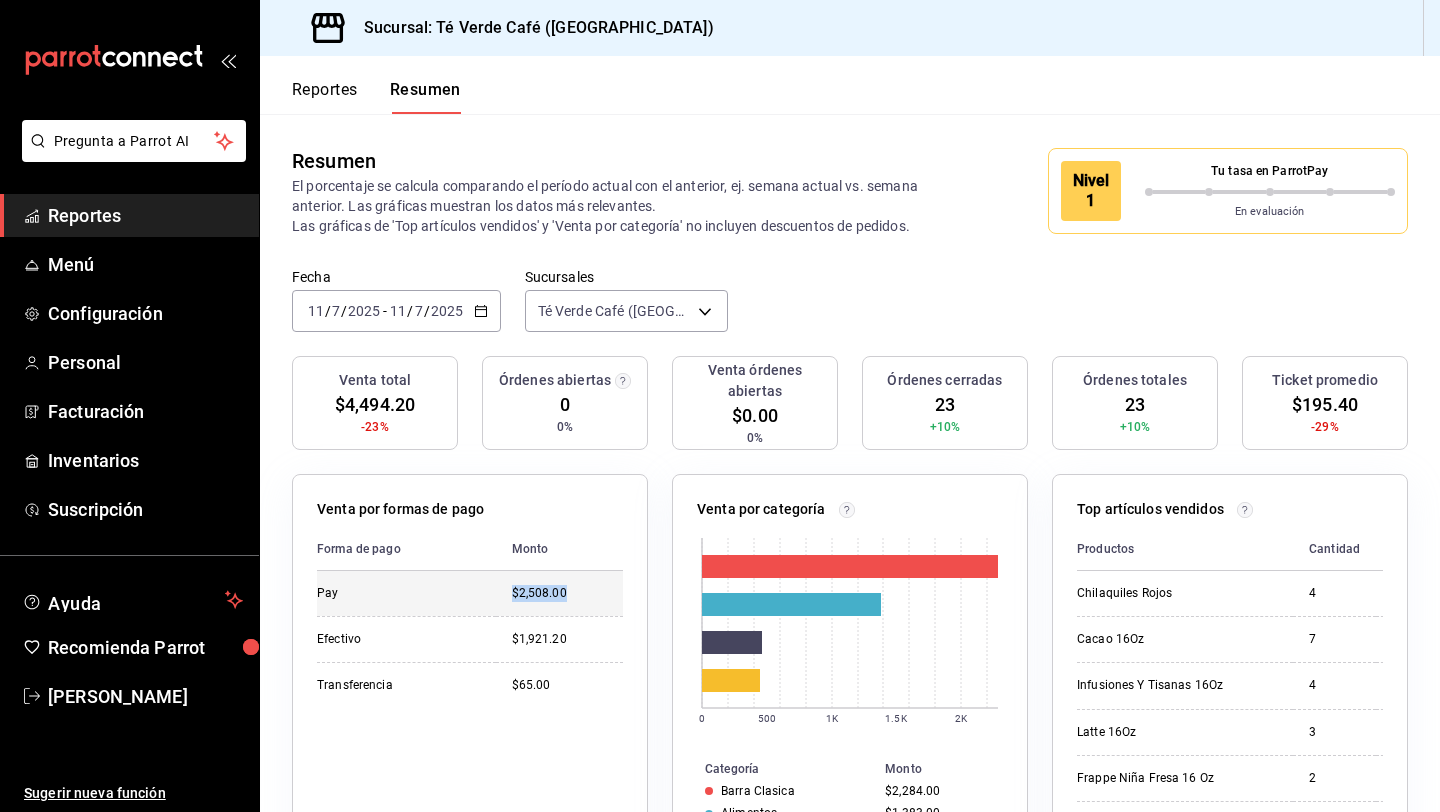 drag, startPoint x: 569, startPoint y: 596, endPoint x: 513, endPoint y: 596, distance: 56 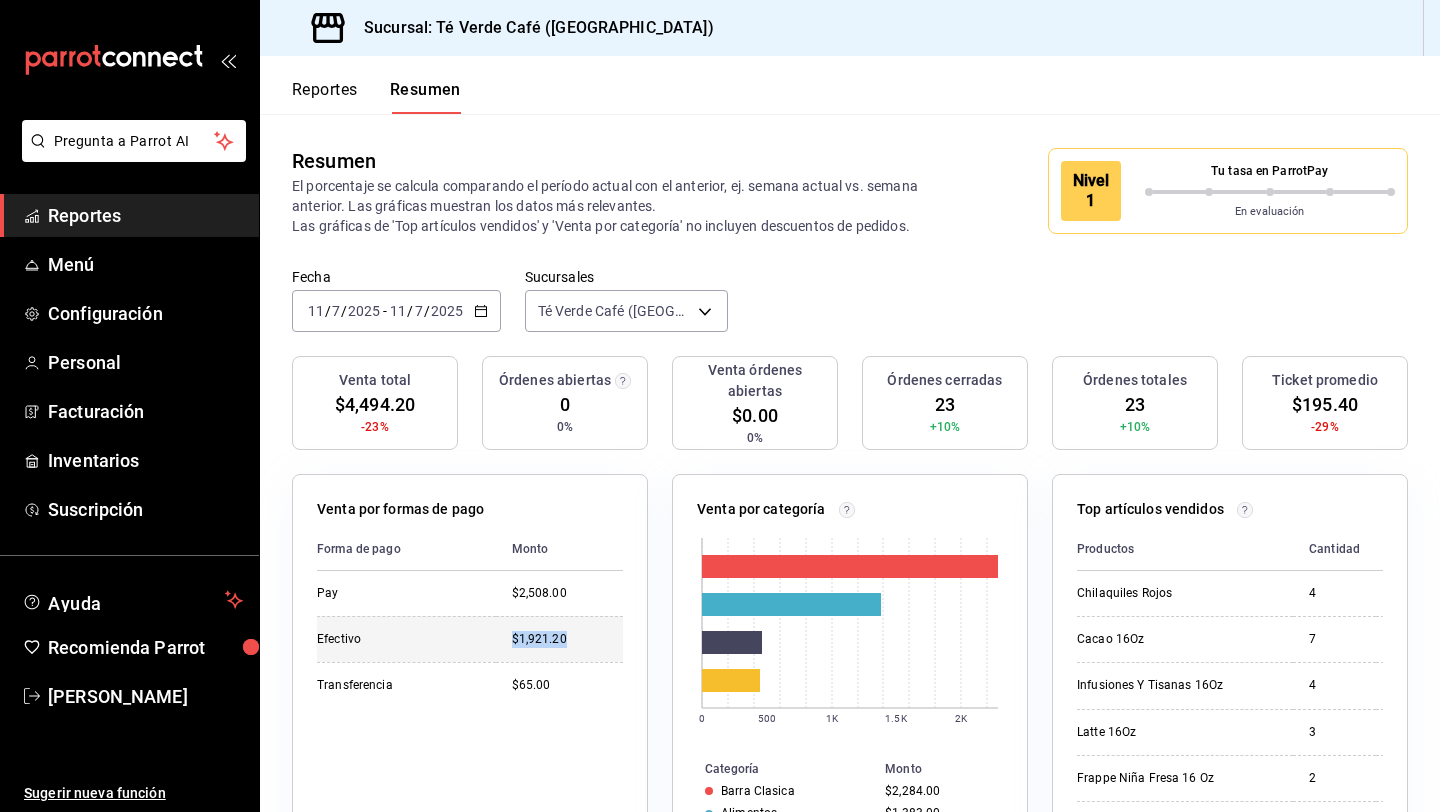 drag, startPoint x: 575, startPoint y: 632, endPoint x: 513, endPoint y: 643, distance: 62.968246 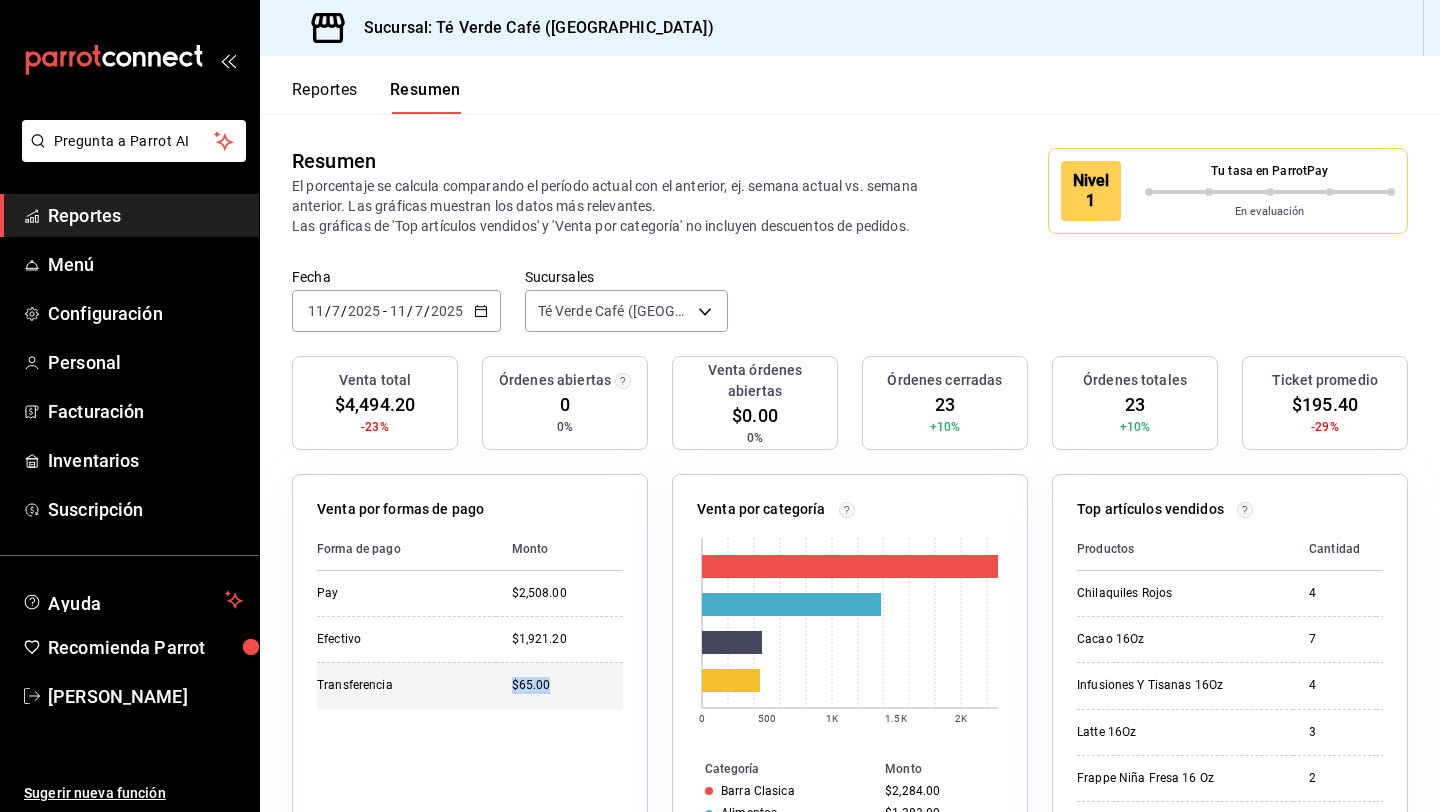 drag, startPoint x: 553, startPoint y: 691, endPoint x: 504, endPoint y: 691, distance: 49 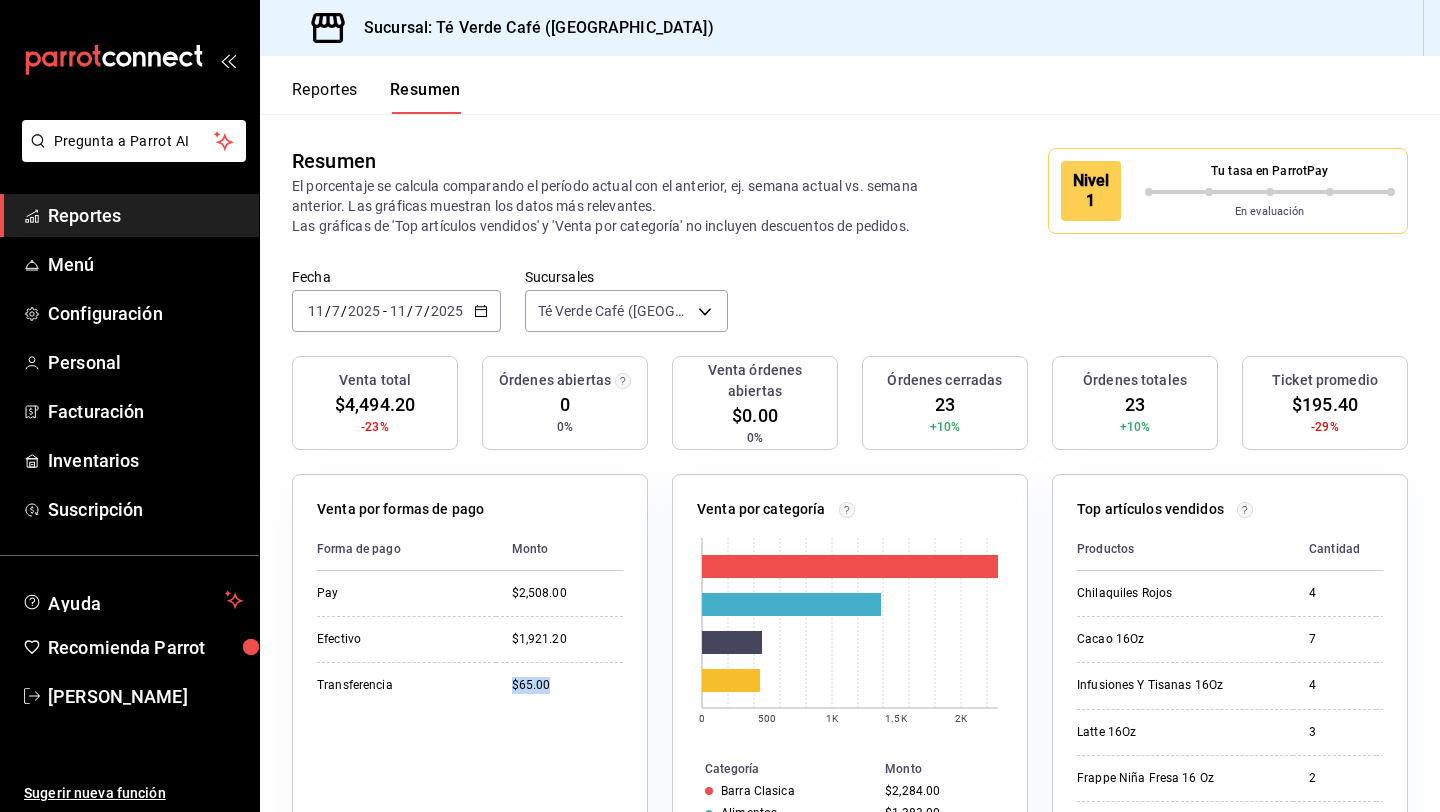 click 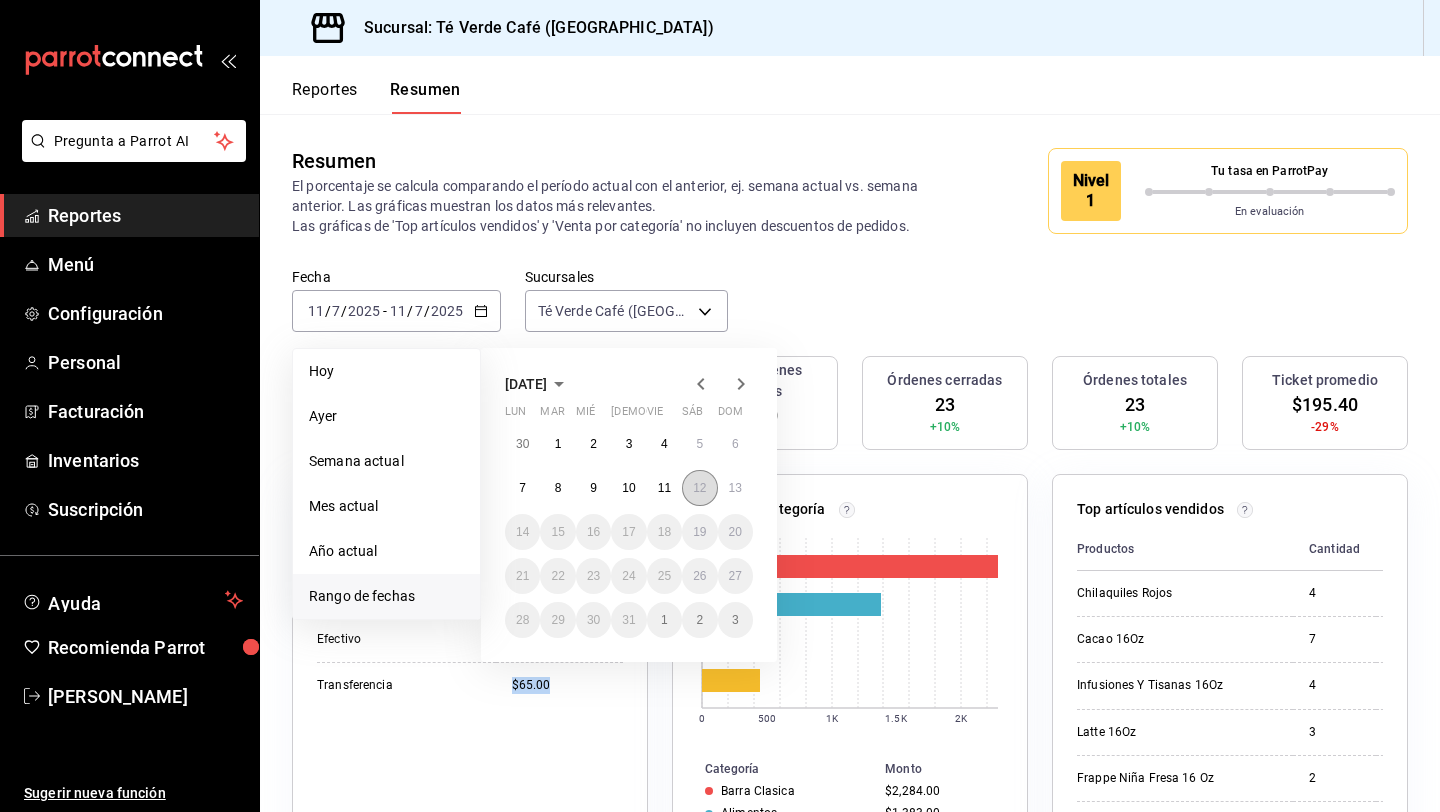click on "12" at bounding box center [699, 488] 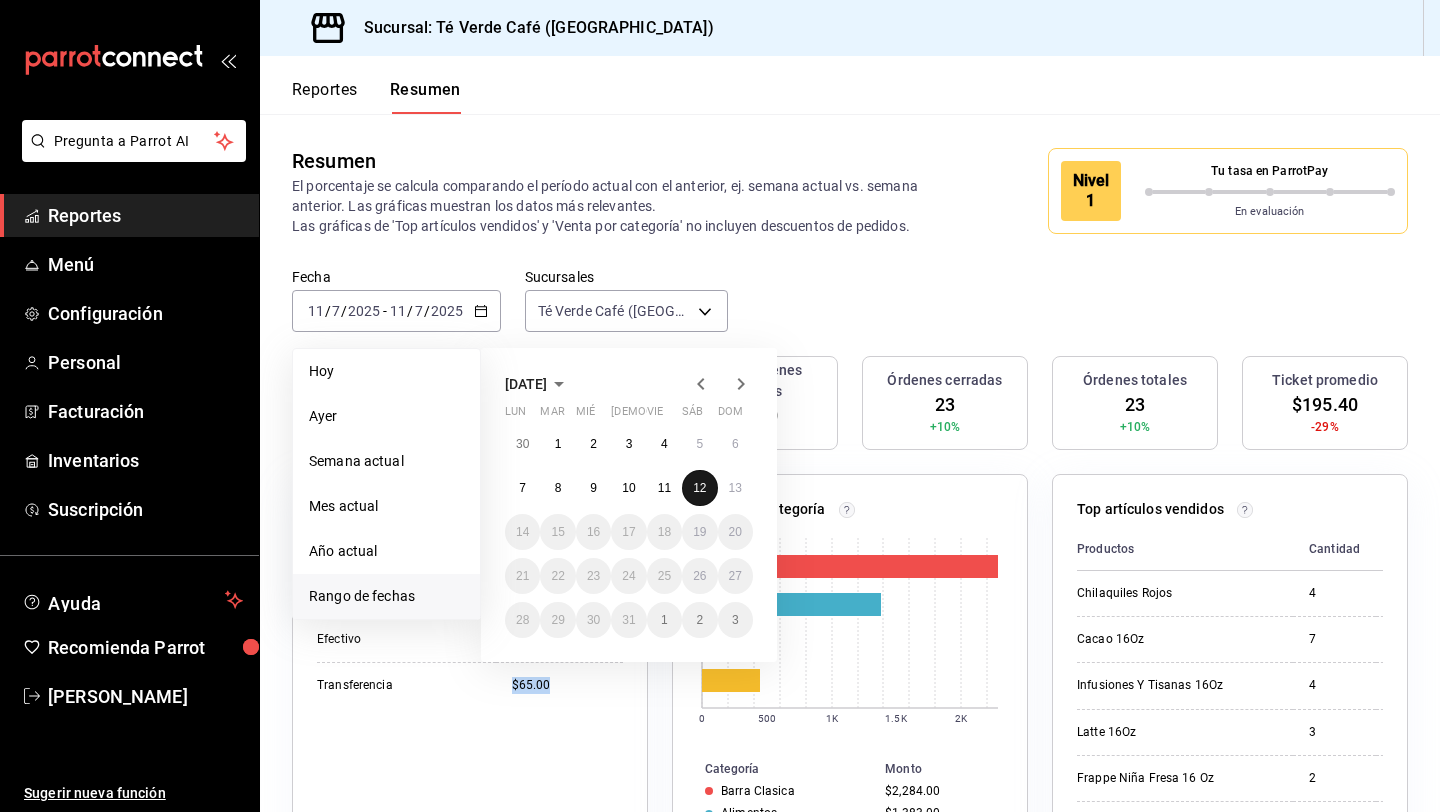 click on "12" at bounding box center [699, 488] 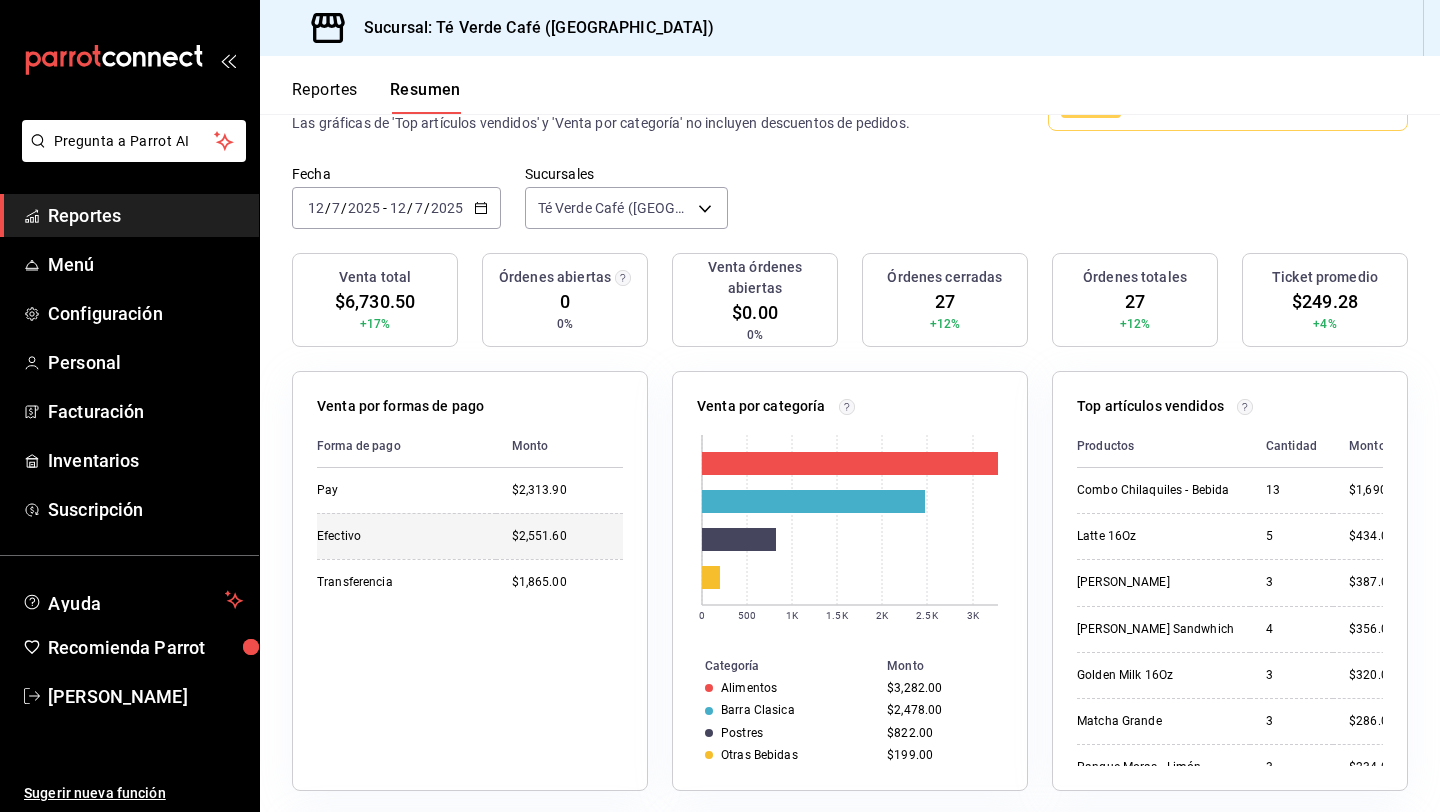 scroll, scrollTop: 104, scrollLeft: 0, axis: vertical 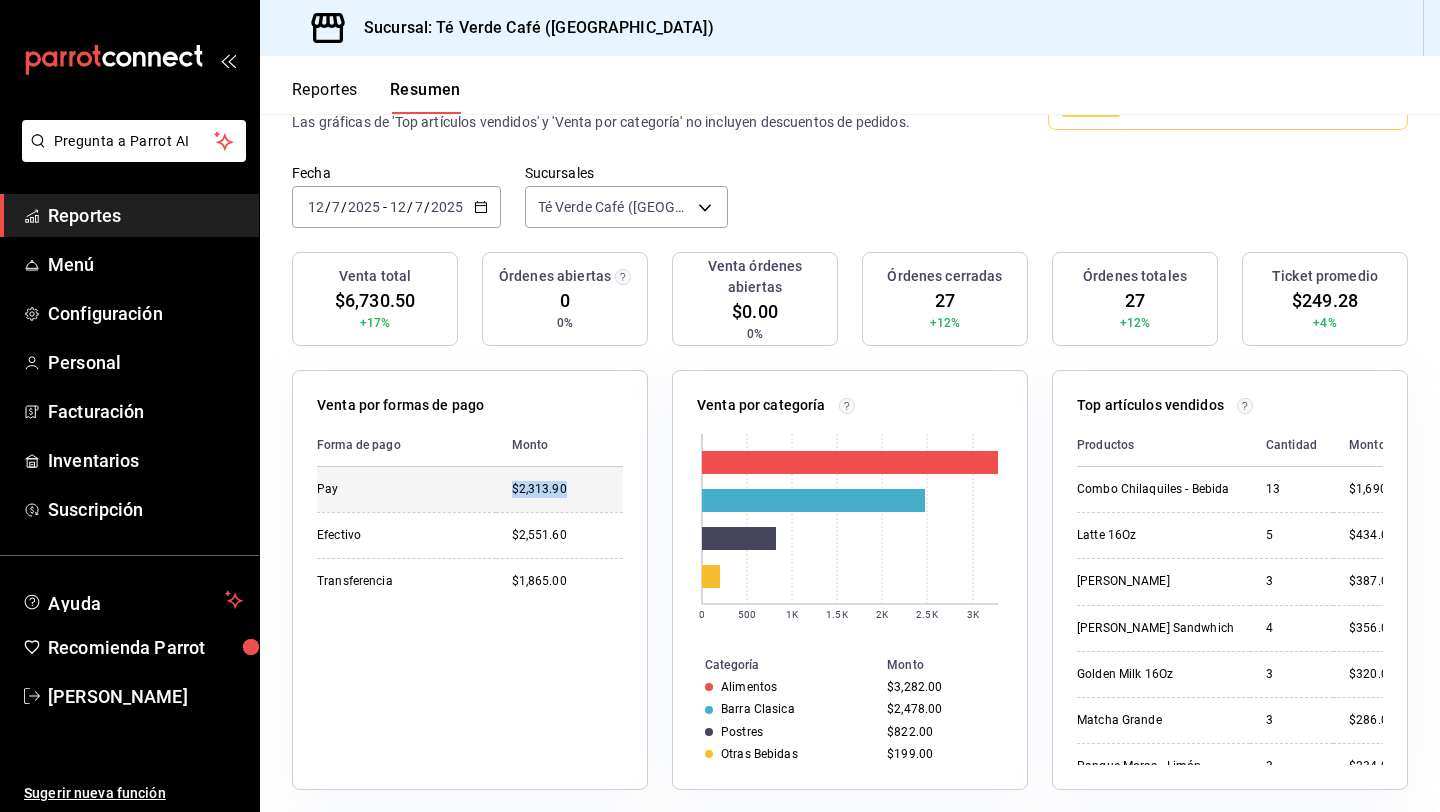 drag, startPoint x: 573, startPoint y: 497, endPoint x: 511, endPoint y: 495, distance: 62.03225 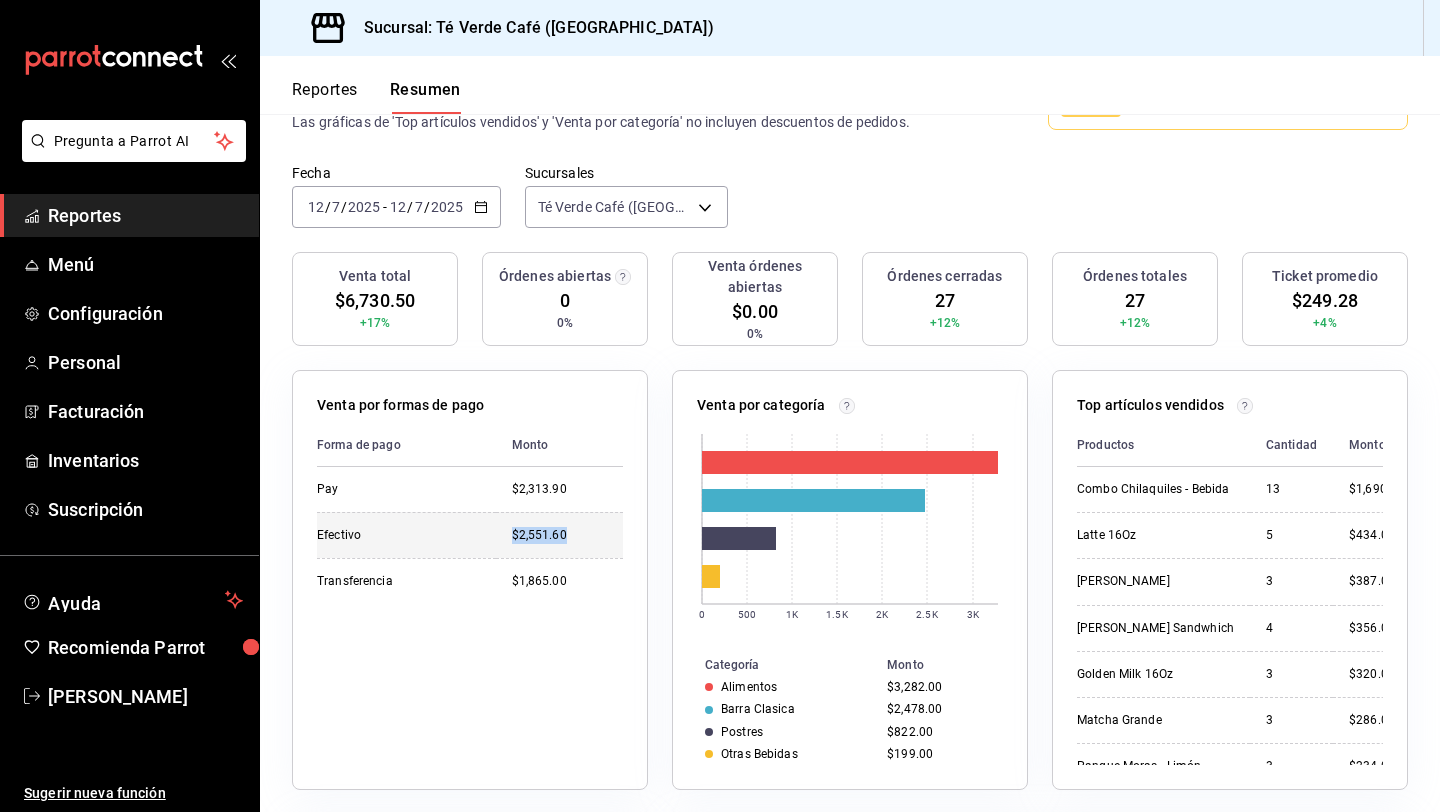 drag, startPoint x: 570, startPoint y: 532, endPoint x: 512, endPoint y: 532, distance: 58 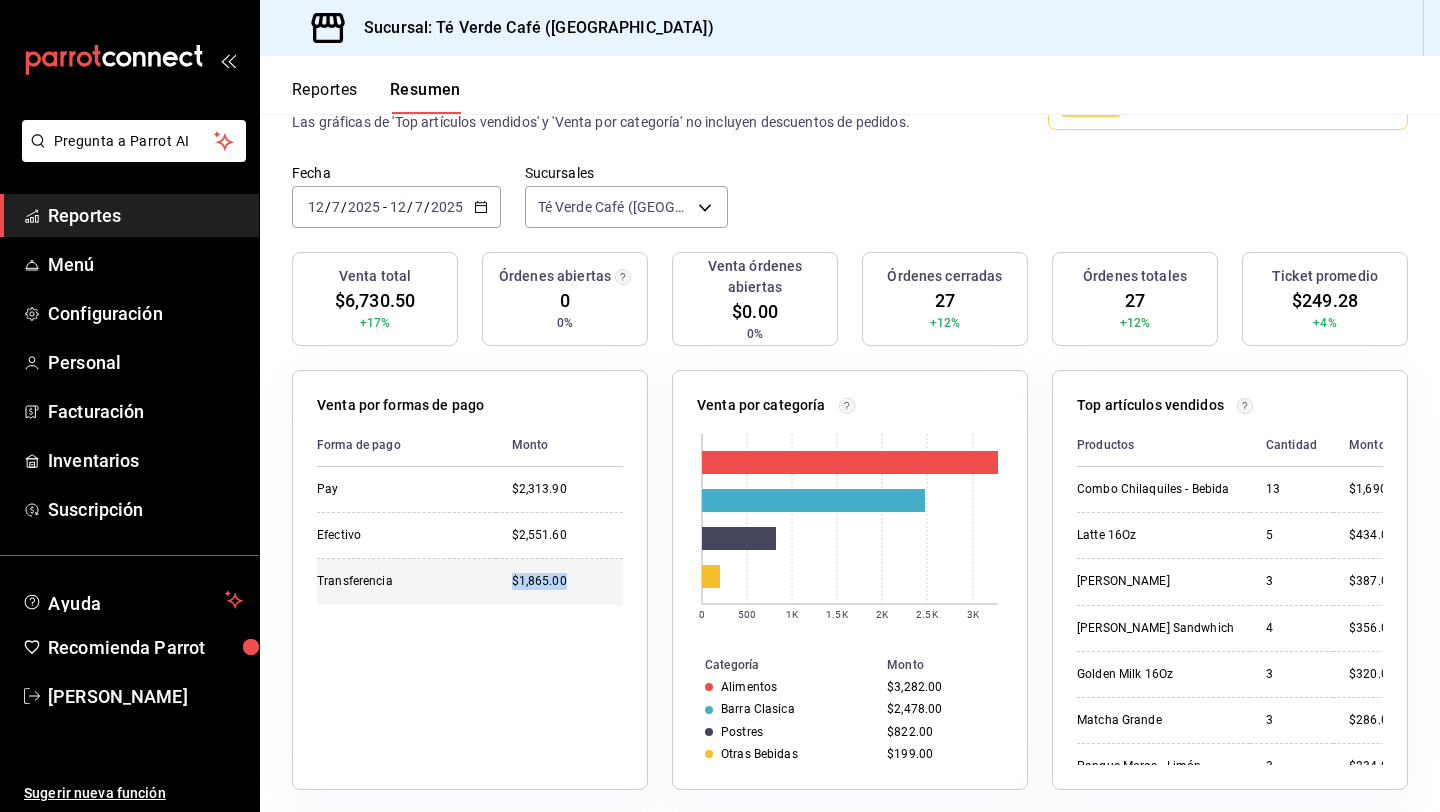 drag, startPoint x: 574, startPoint y: 587, endPoint x: 507, endPoint y: 587, distance: 67 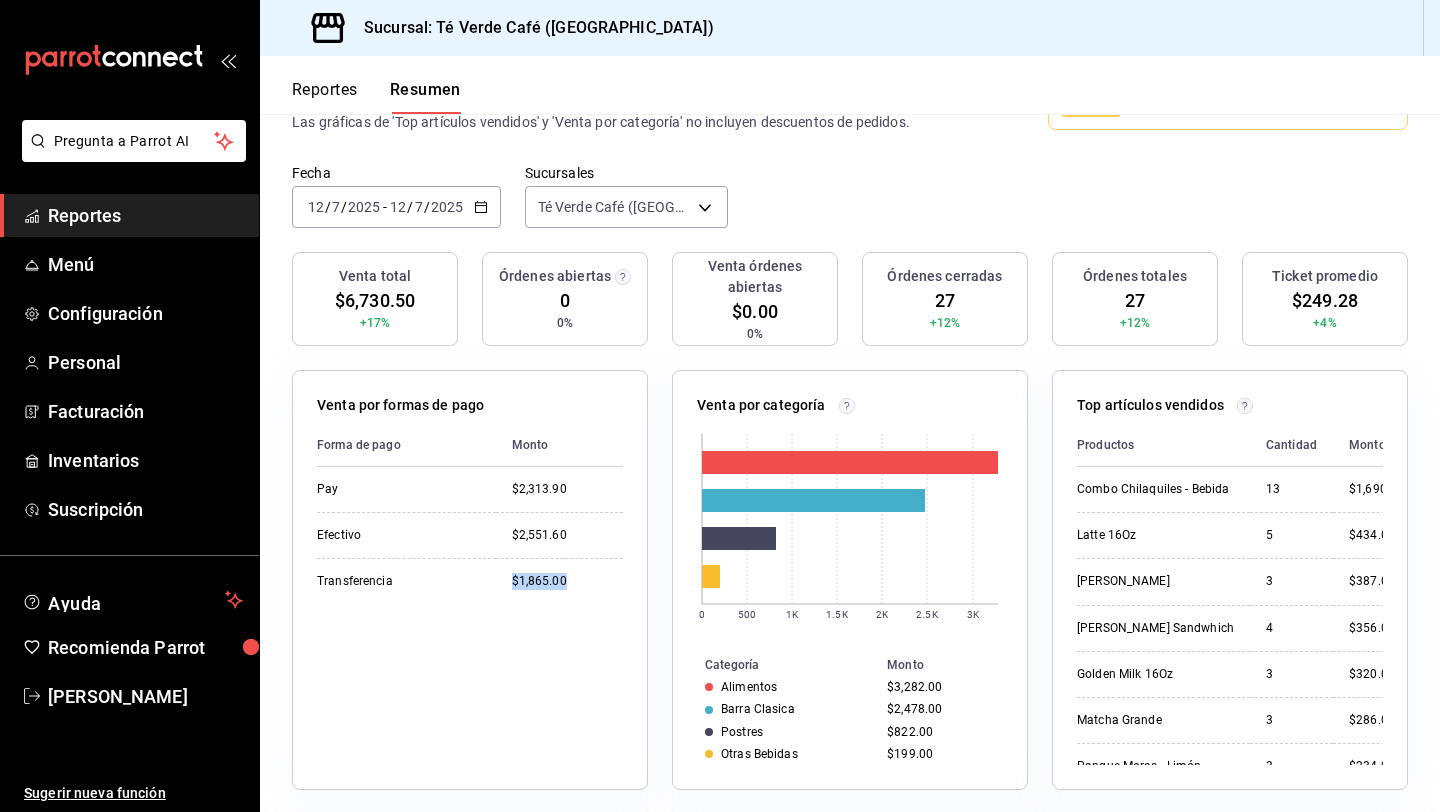 click 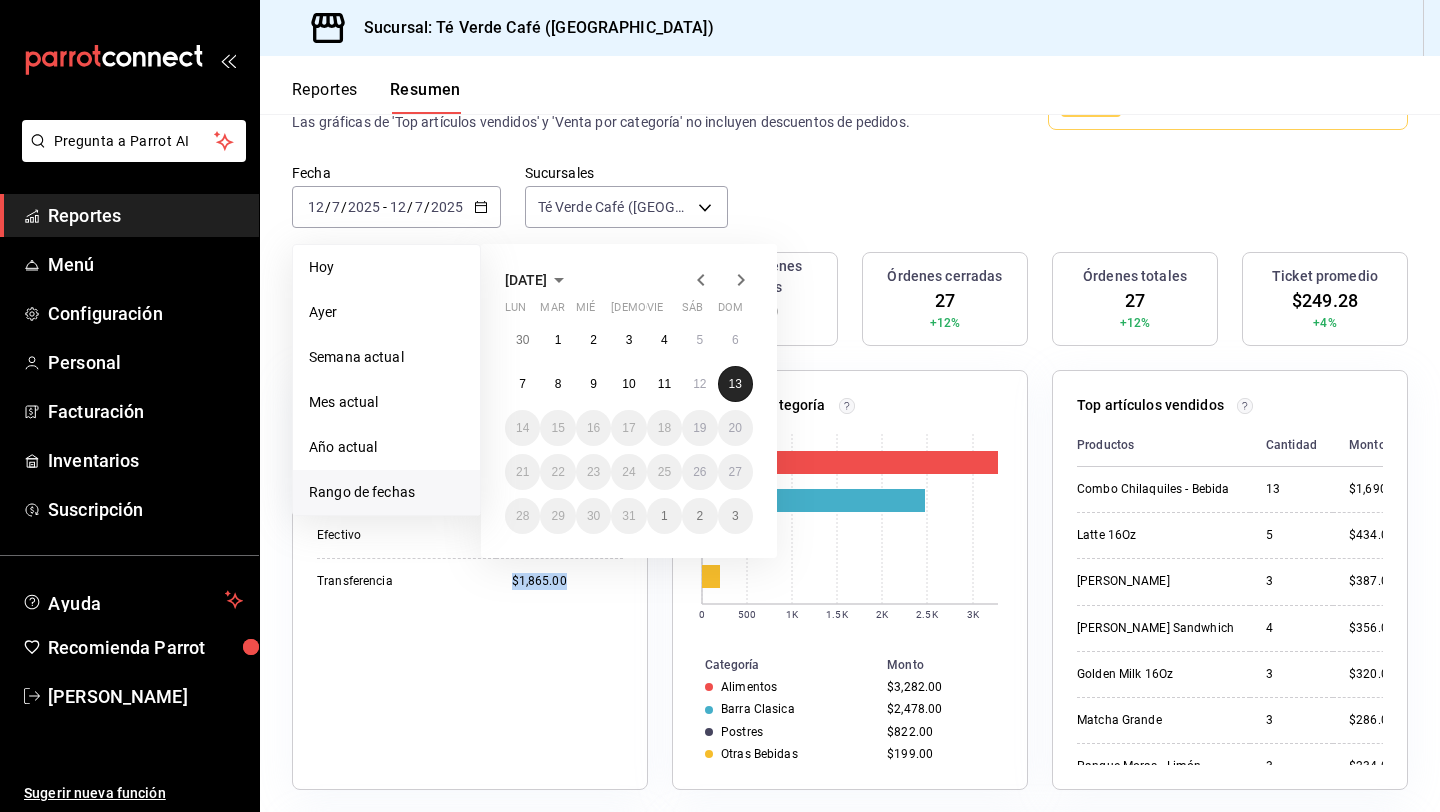 click on "13" at bounding box center (735, 384) 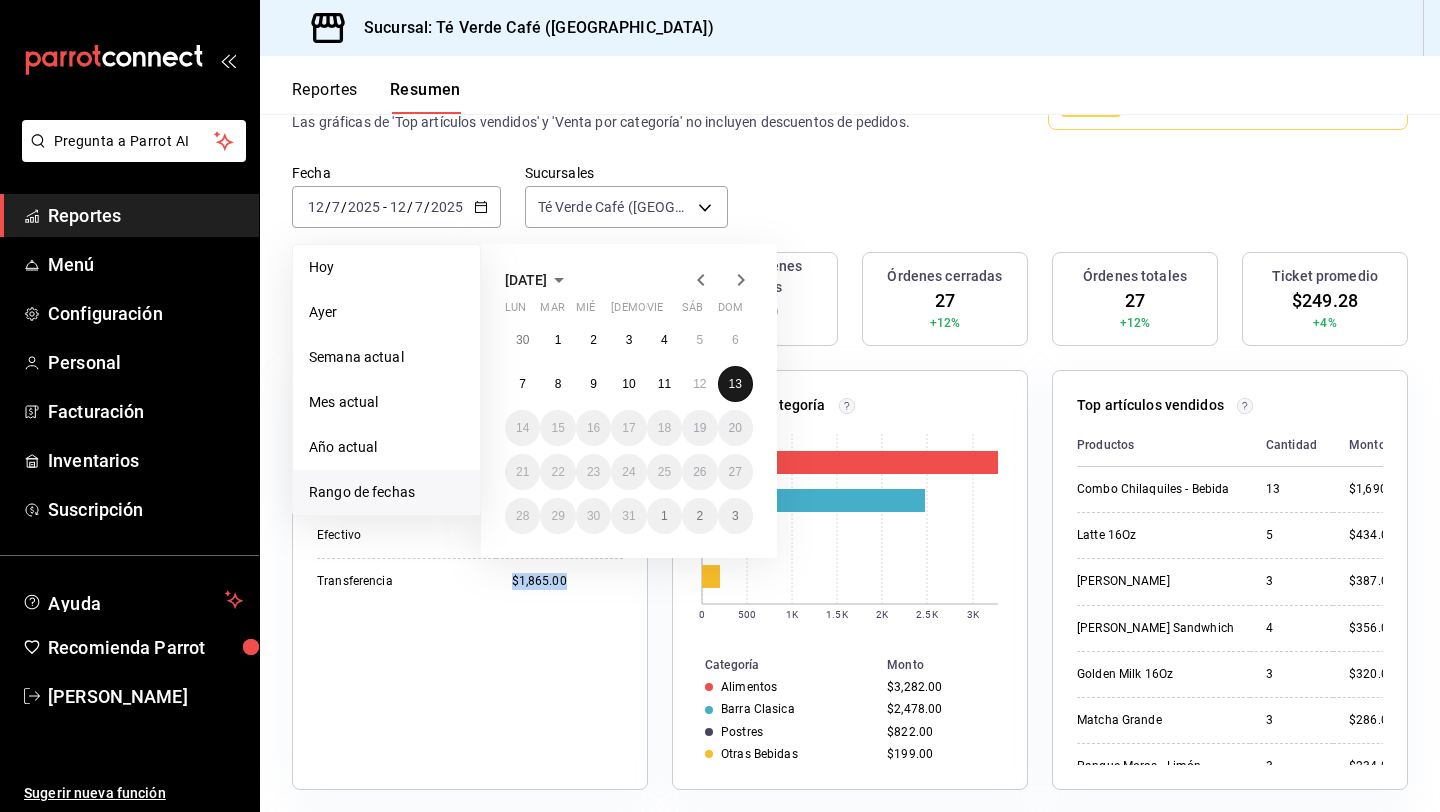 click on "13" at bounding box center (735, 384) 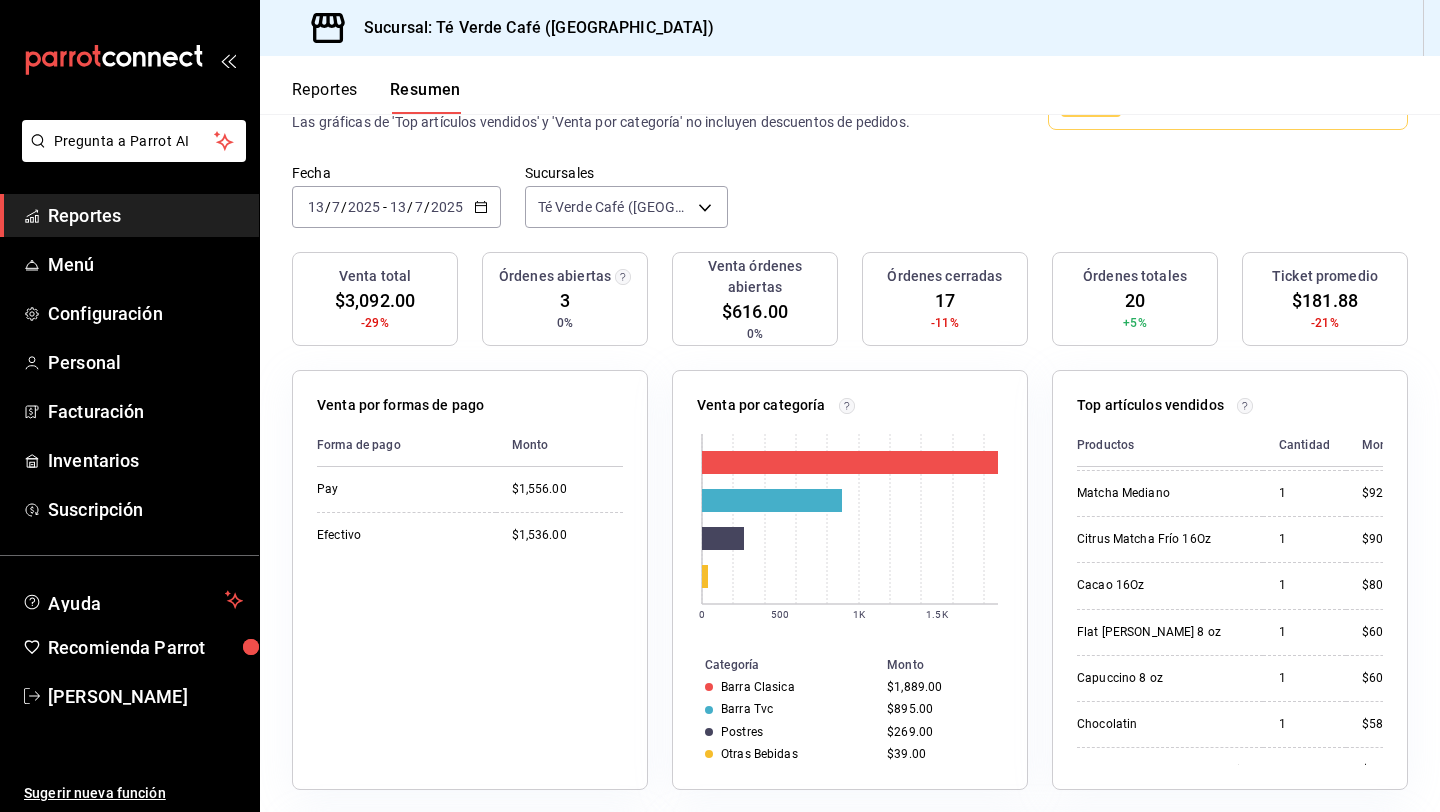 scroll, scrollTop: 624, scrollLeft: 0, axis: vertical 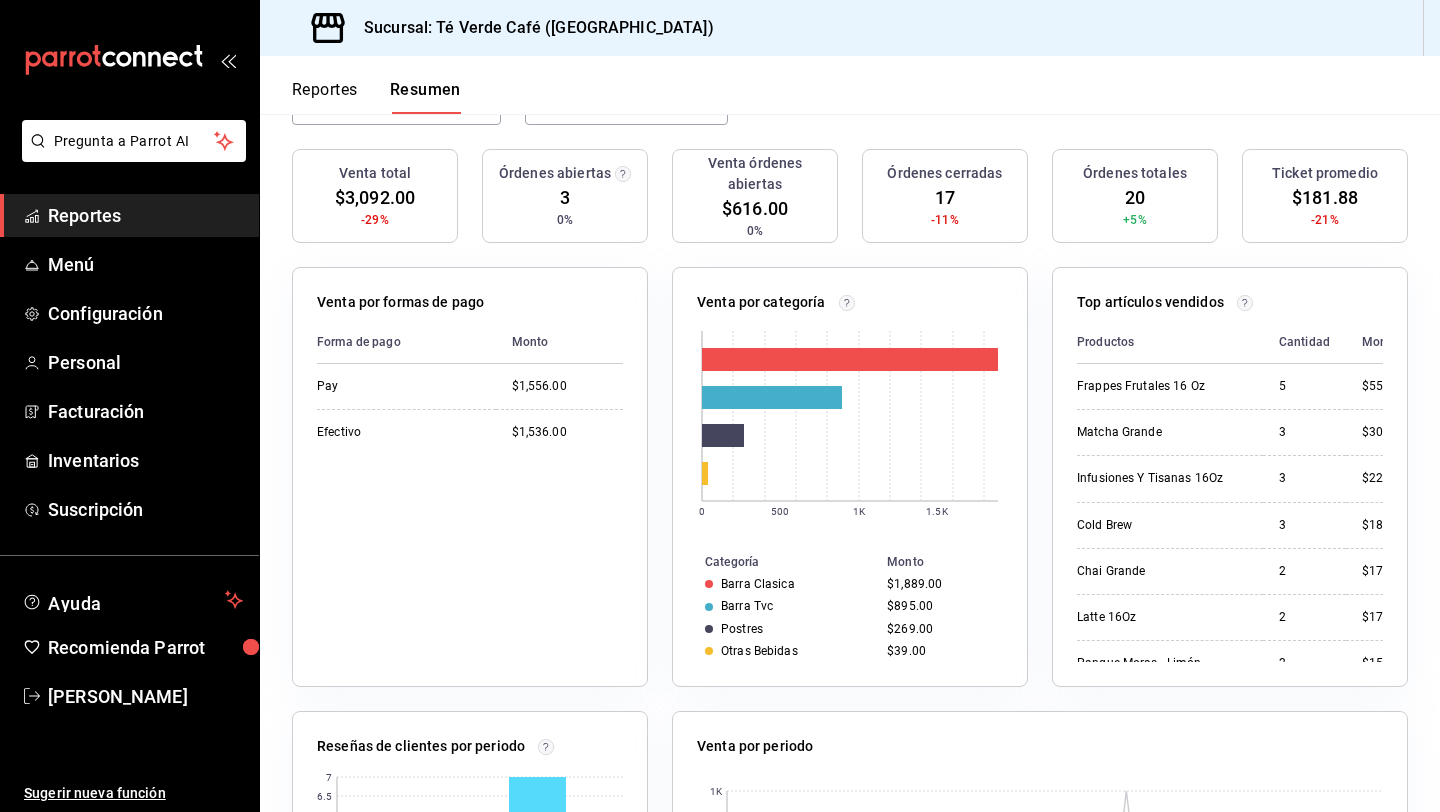 click on "Reportes" at bounding box center [325, 97] 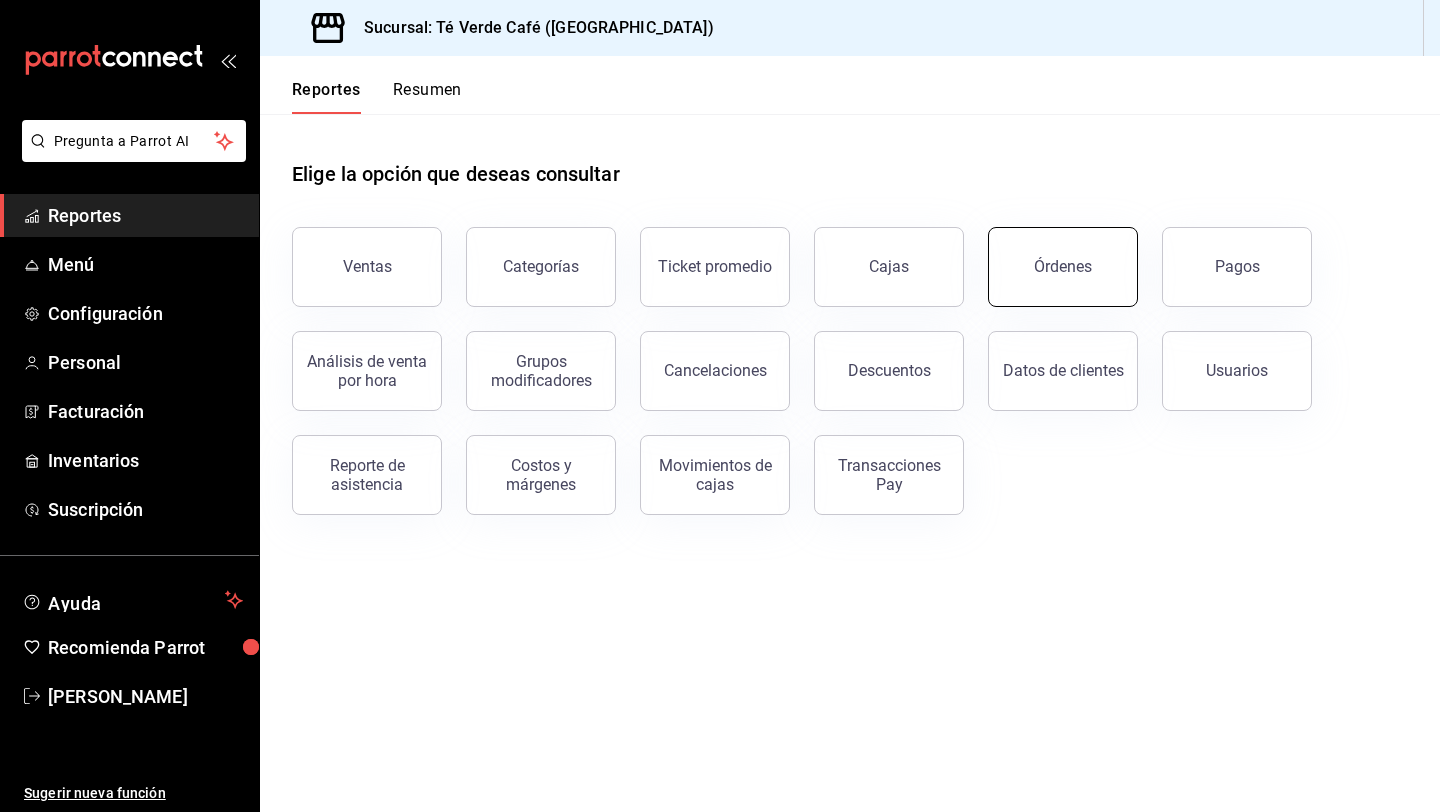 click on "Órdenes" at bounding box center (1063, 267) 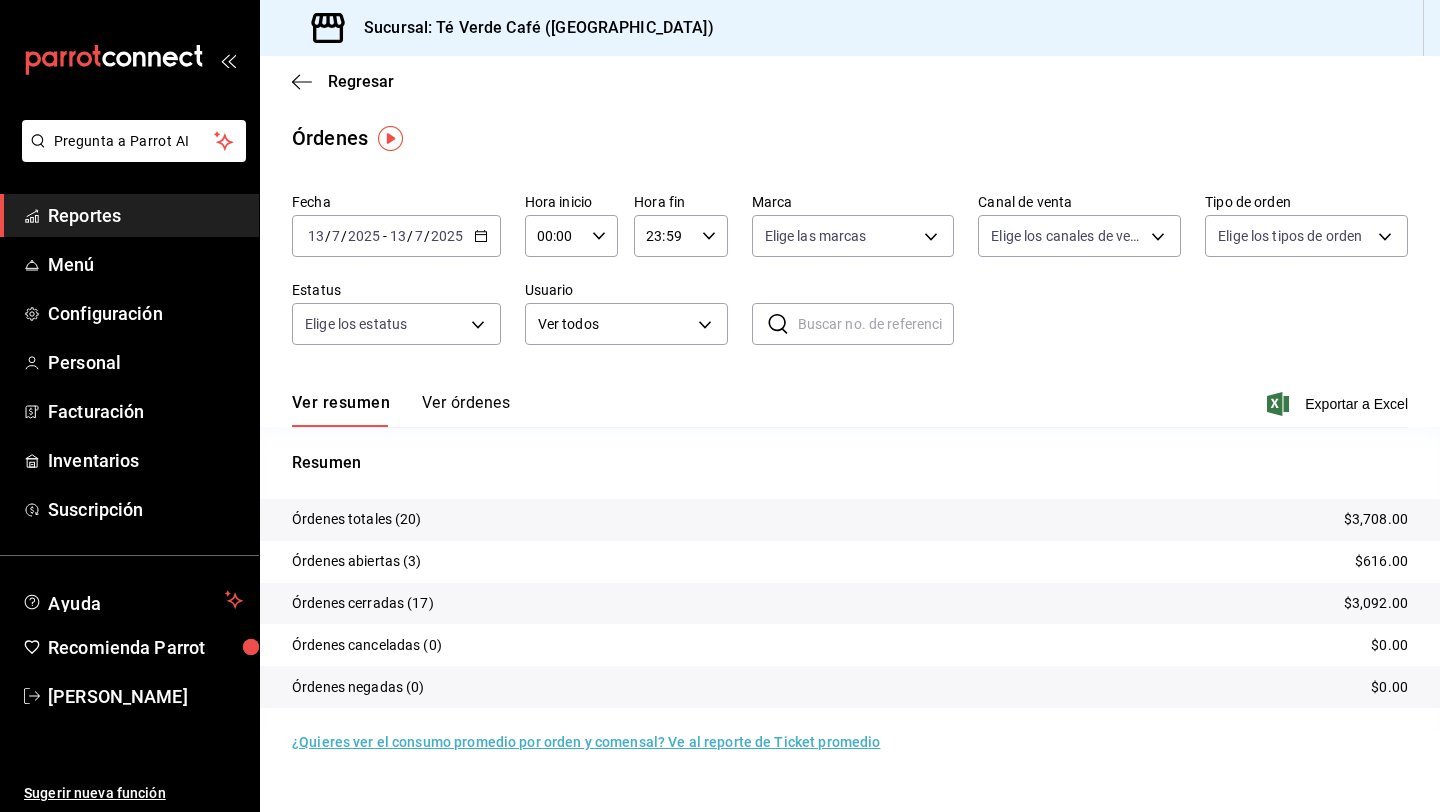 click on "Ver órdenes" at bounding box center [466, 410] 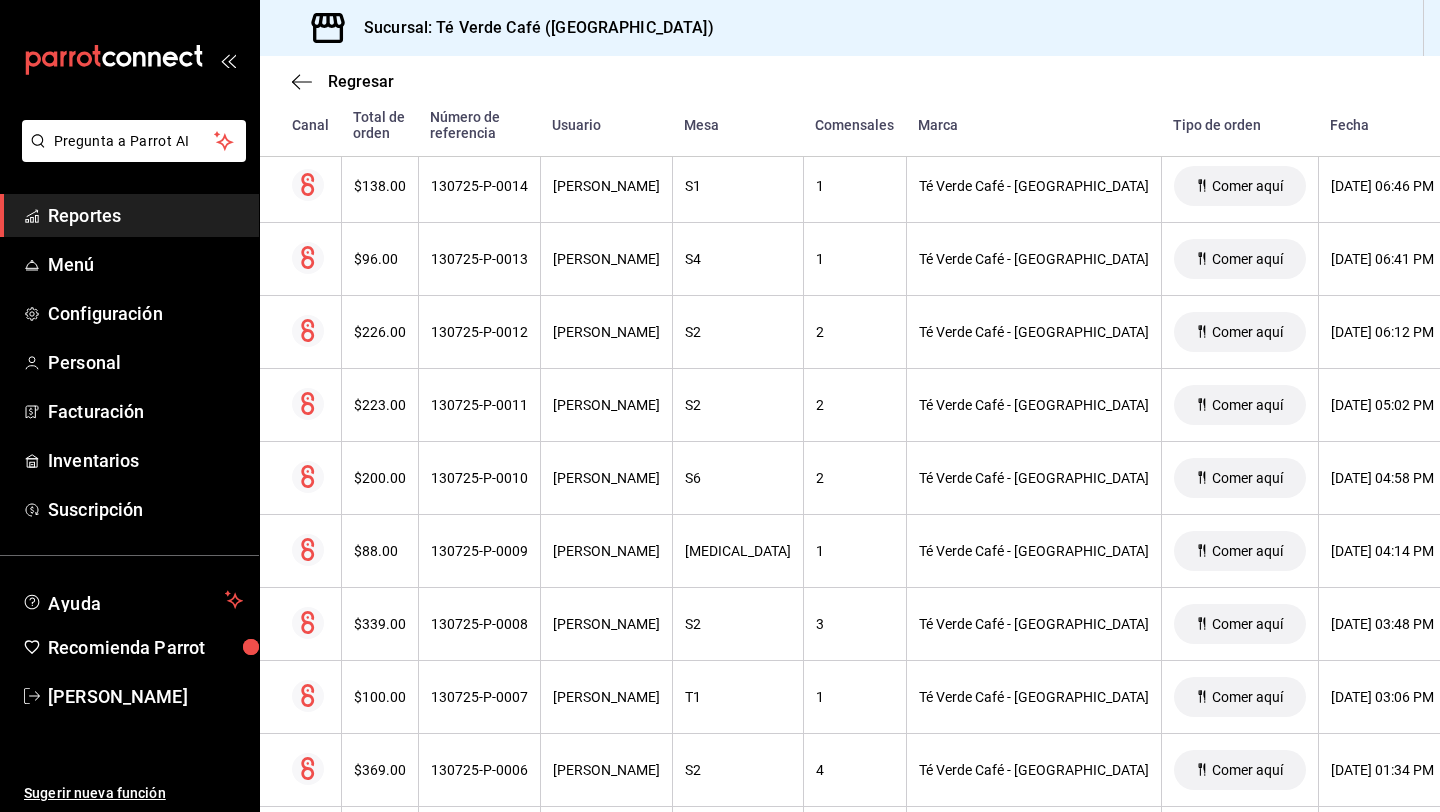 scroll, scrollTop: 0, scrollLeft: 0, axis: both 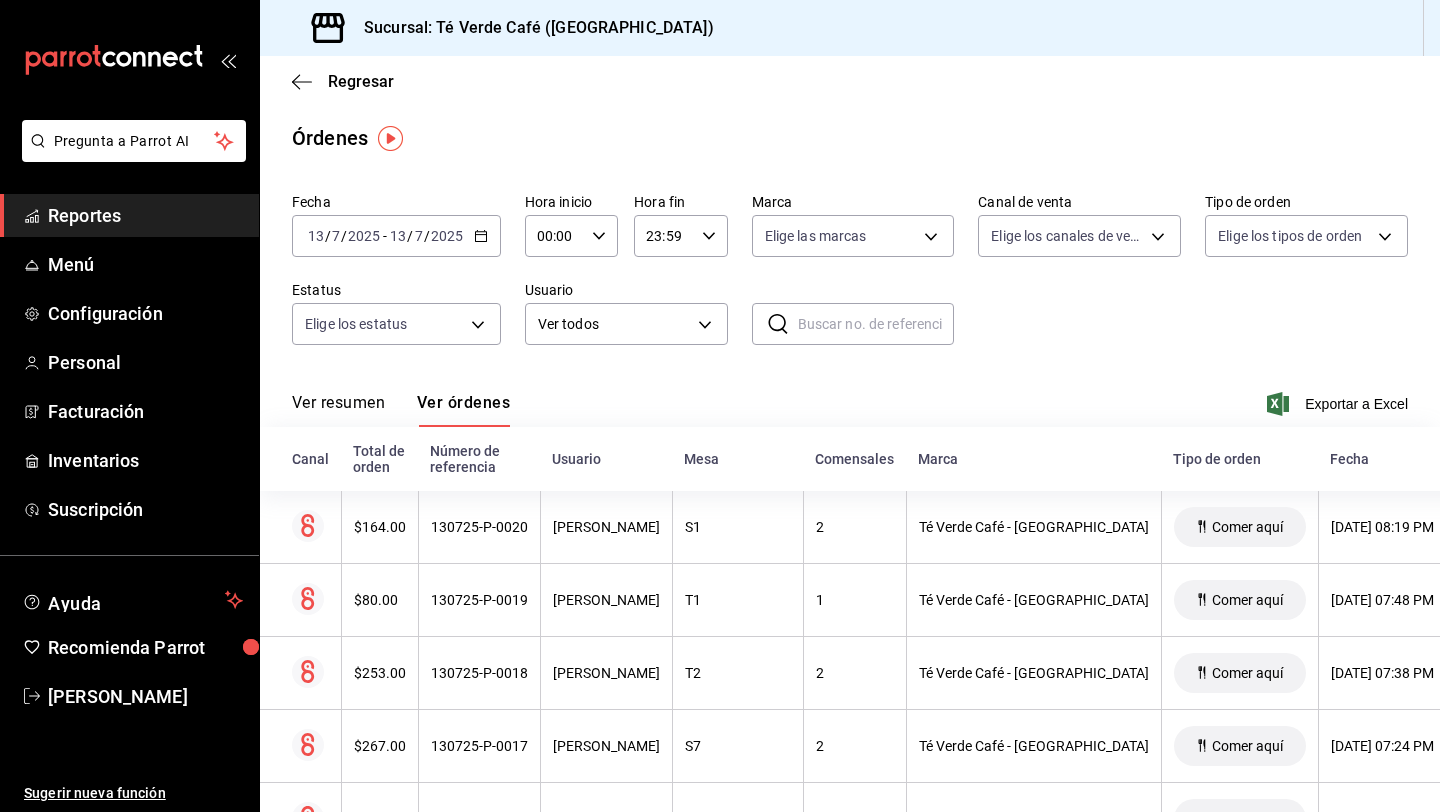 click on "2025-07-13 13 / 7 / 2025 - 2025-07-13 13 / 7 / 2025" at bounding box center (396, 236) 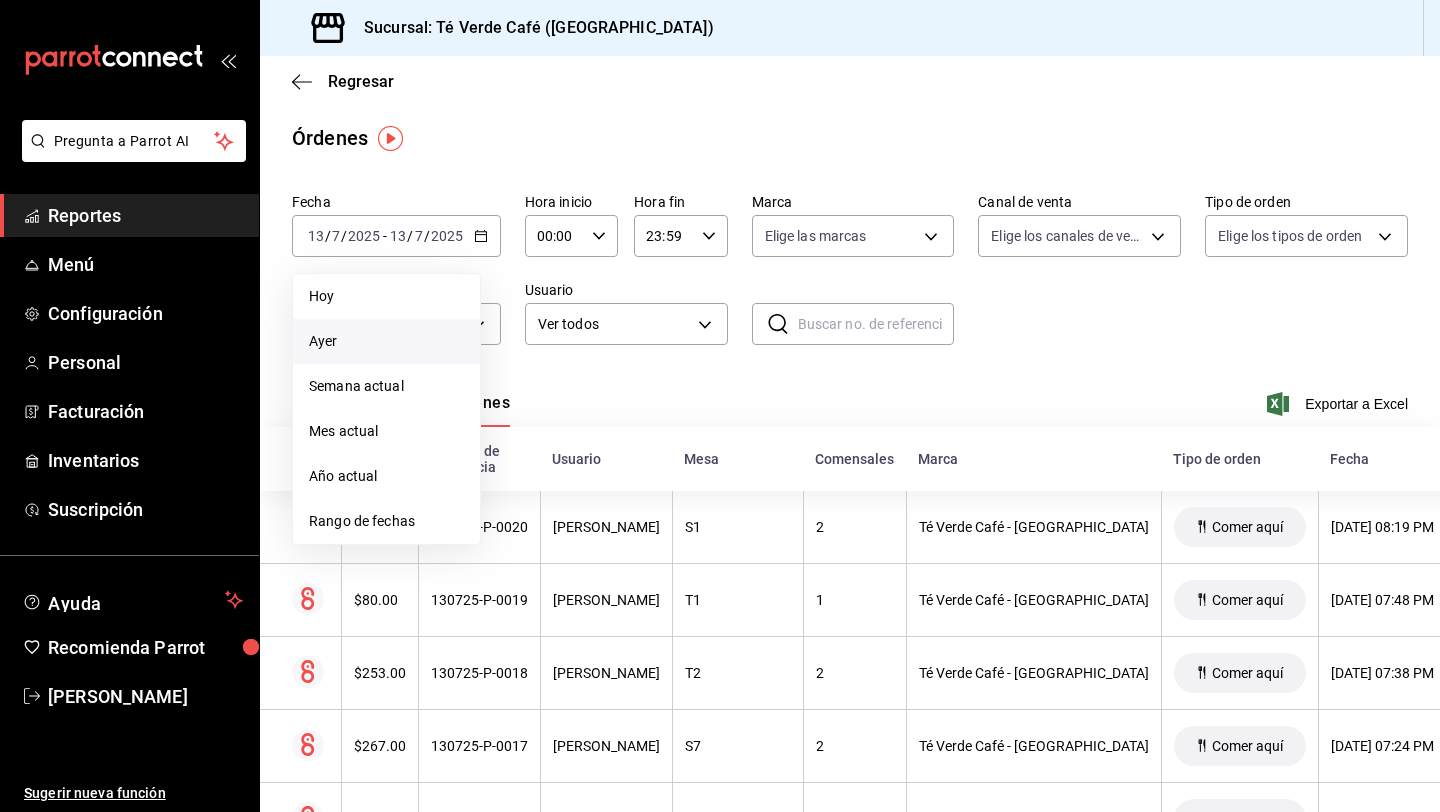 click on "Ayer" at bounding box center [386, 341] 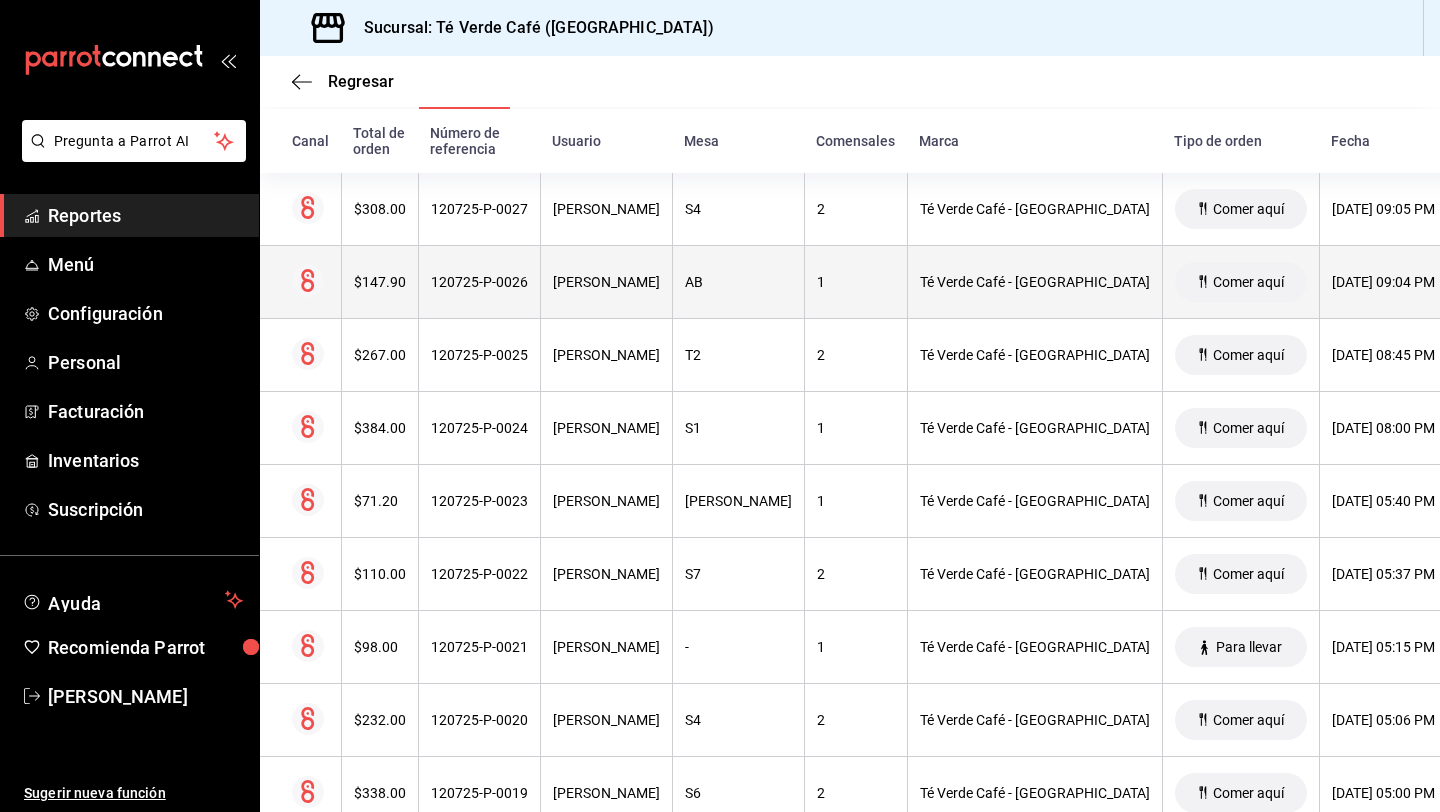 scroll, scrollTop: 0, scrollLeft: 0, axis: both 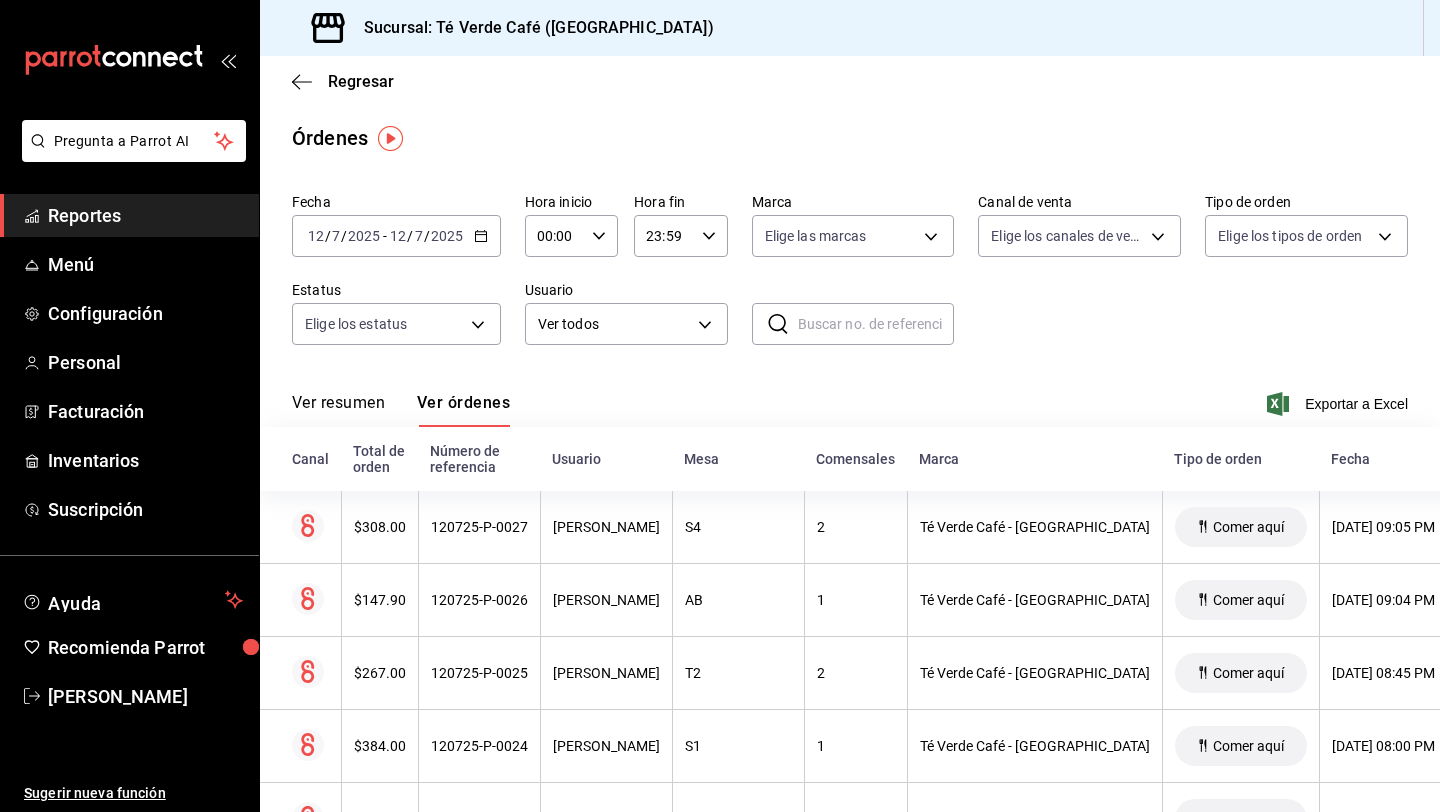 click 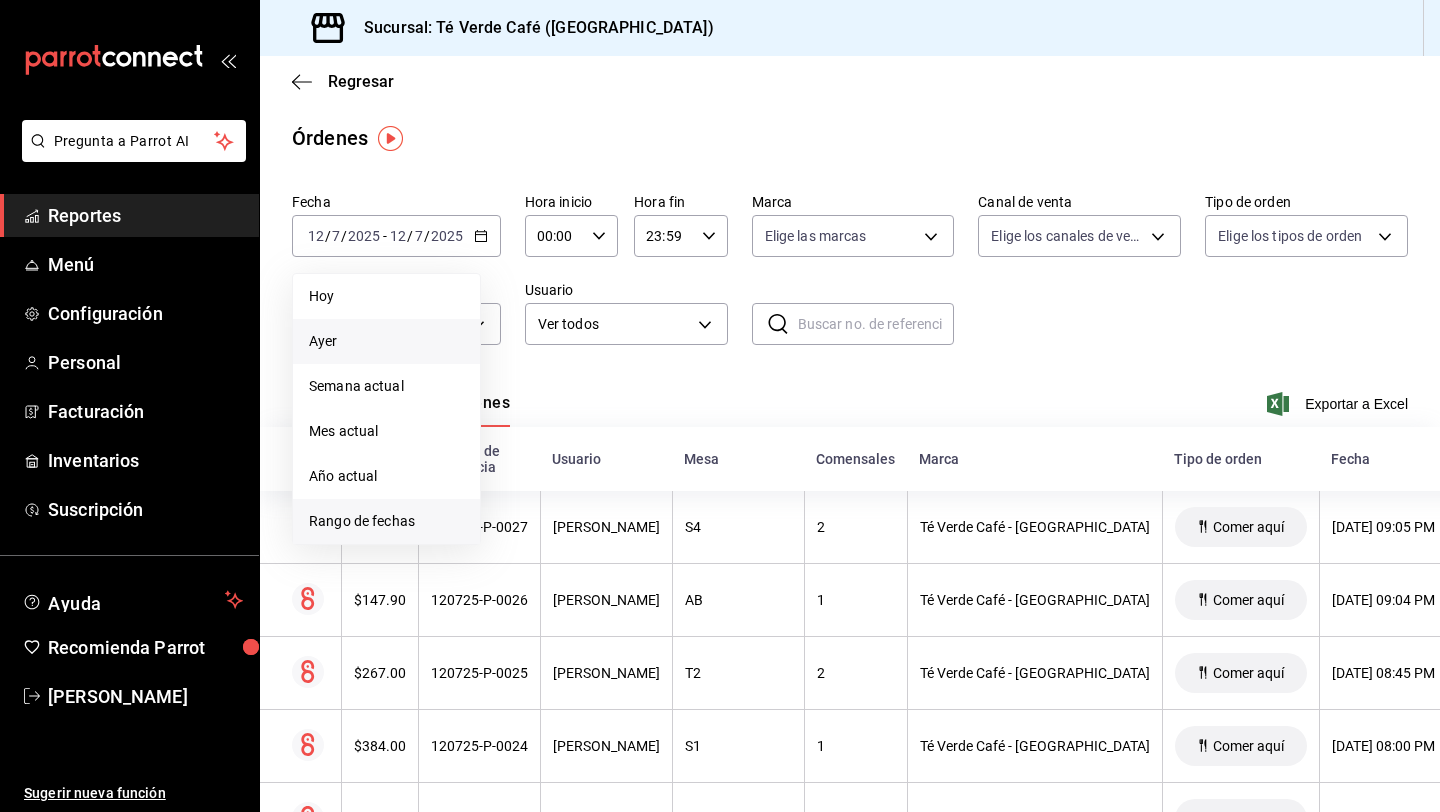 click on "Rango de fechas" at bounding box center [386, 521] 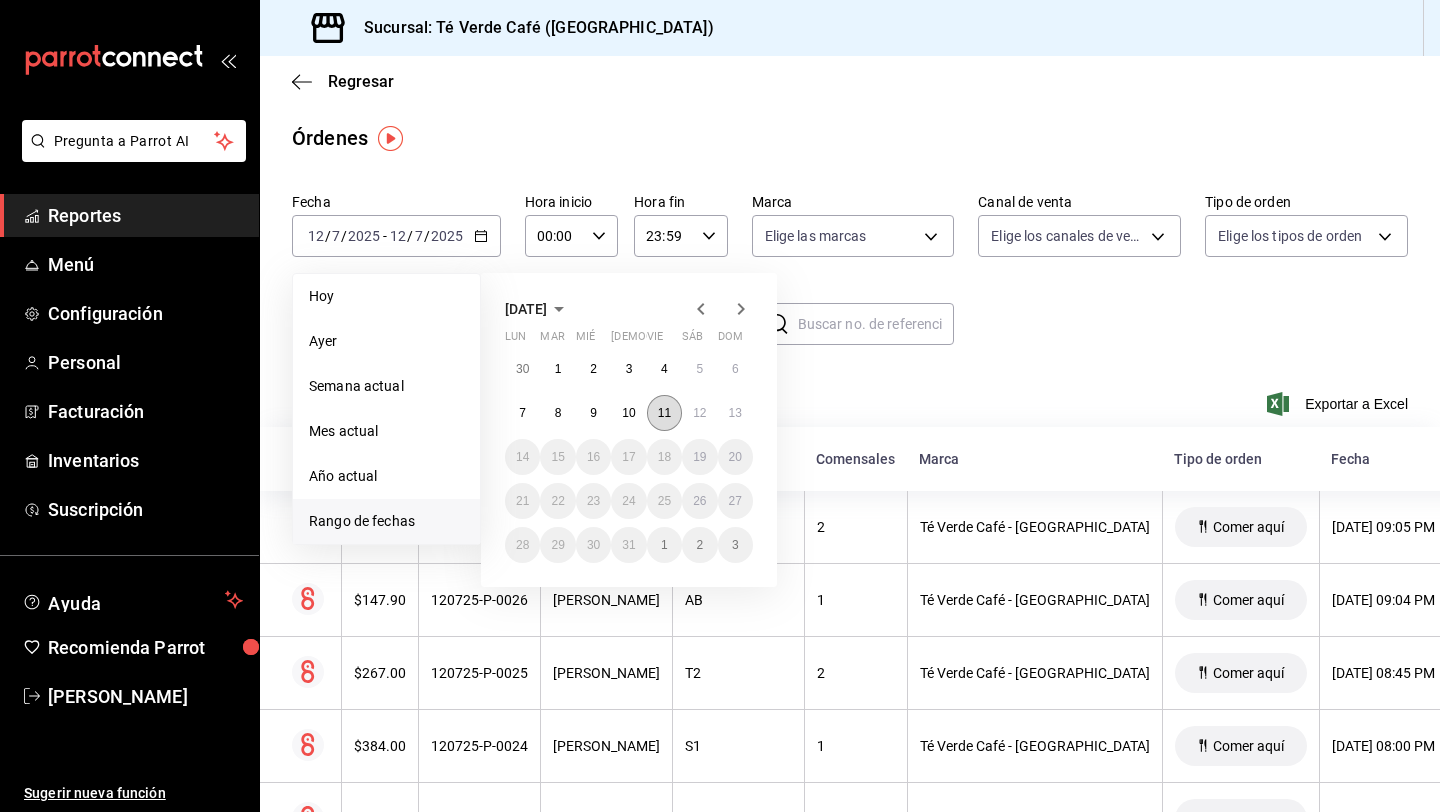 click on "11" at bounding box center [664, 413] 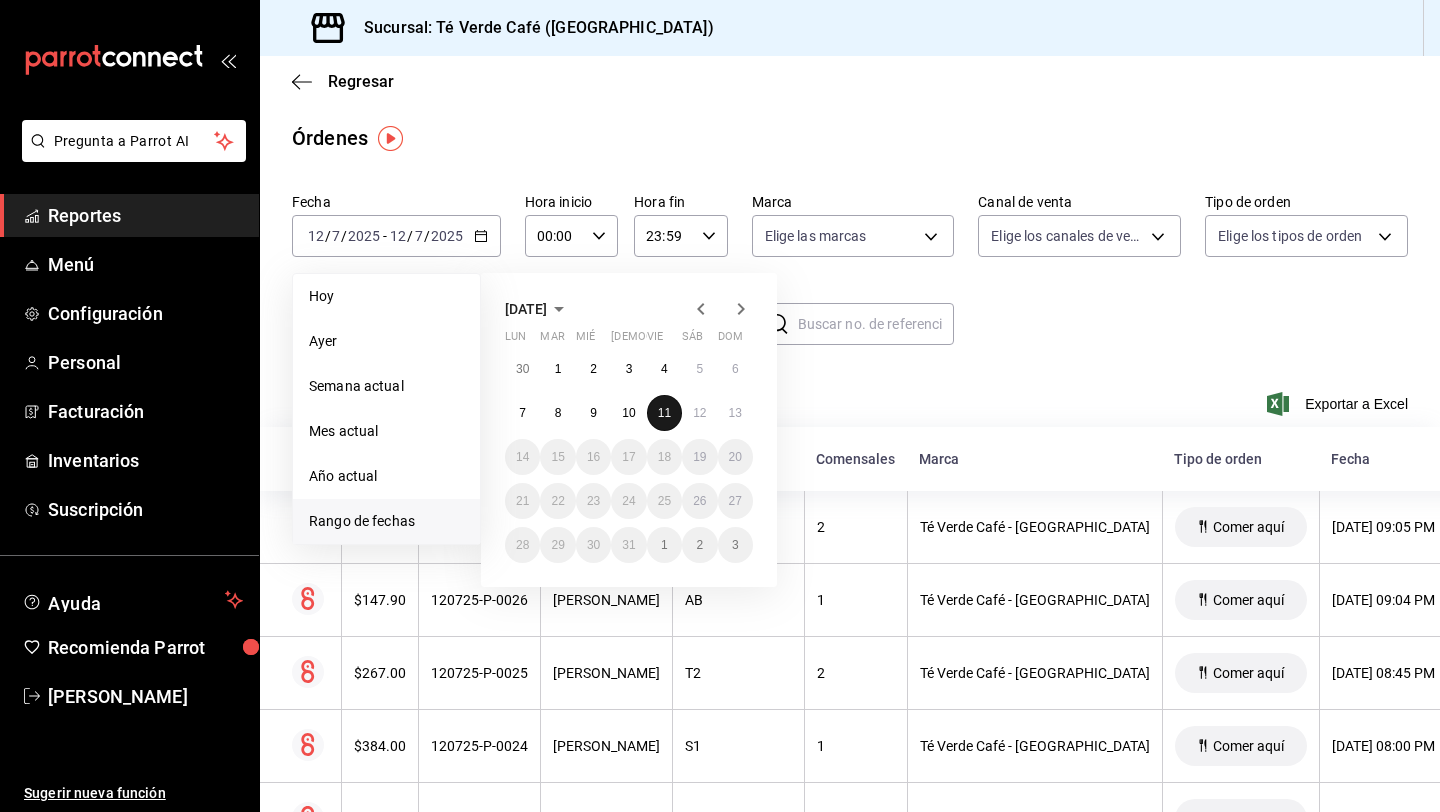 click on "11" at bounding box center [664, 413] 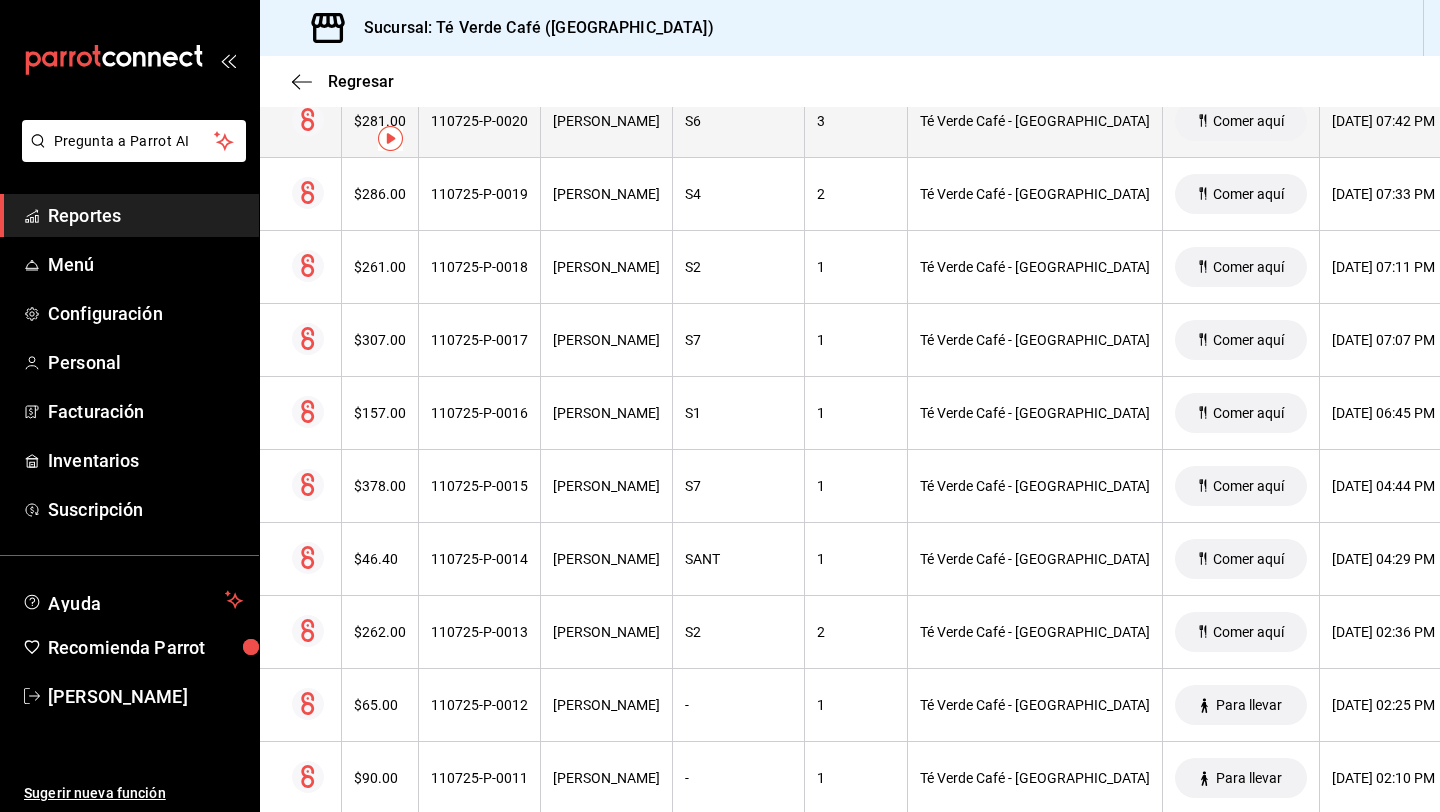 scroll, scrollTop: 0, scrollLeft: 0, axis: both 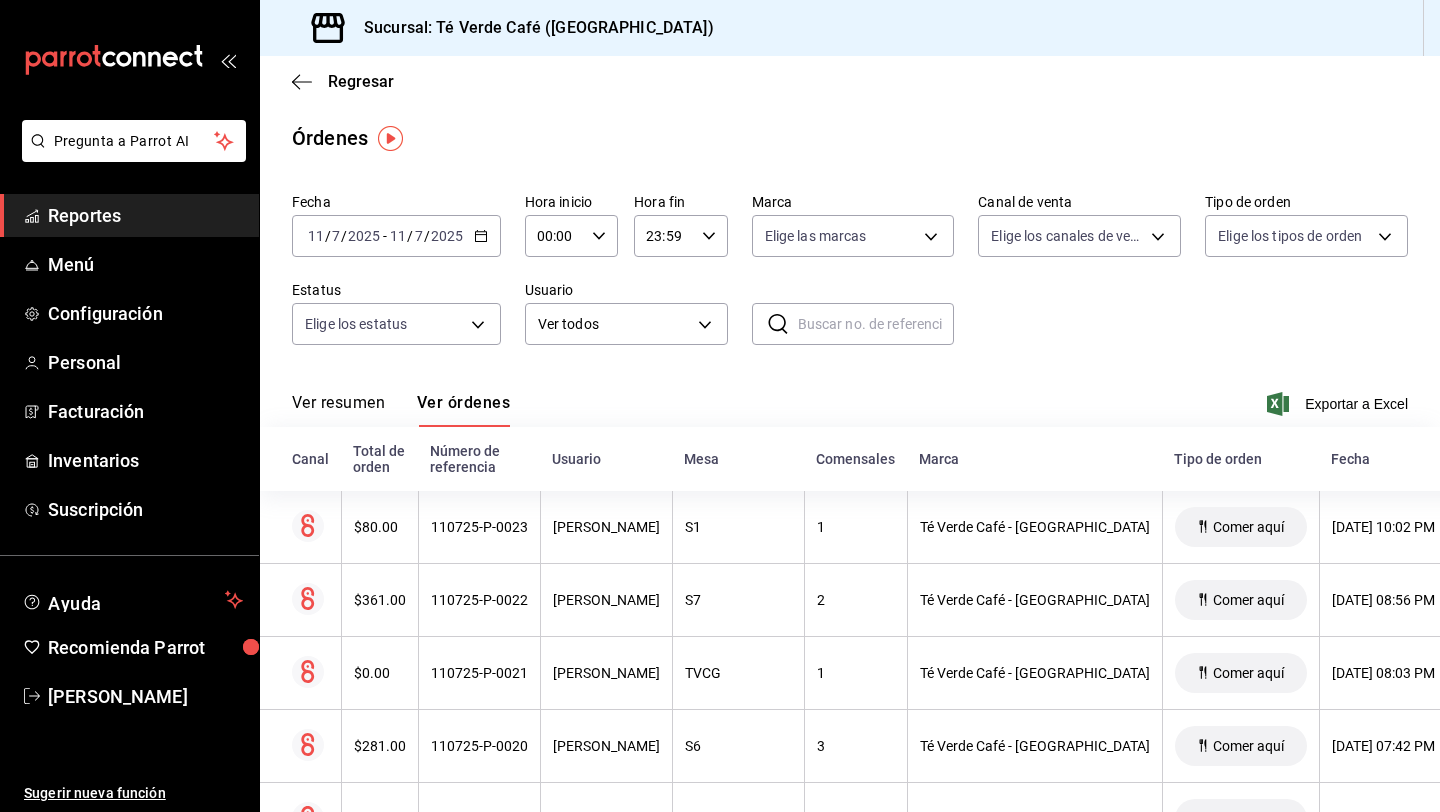 click 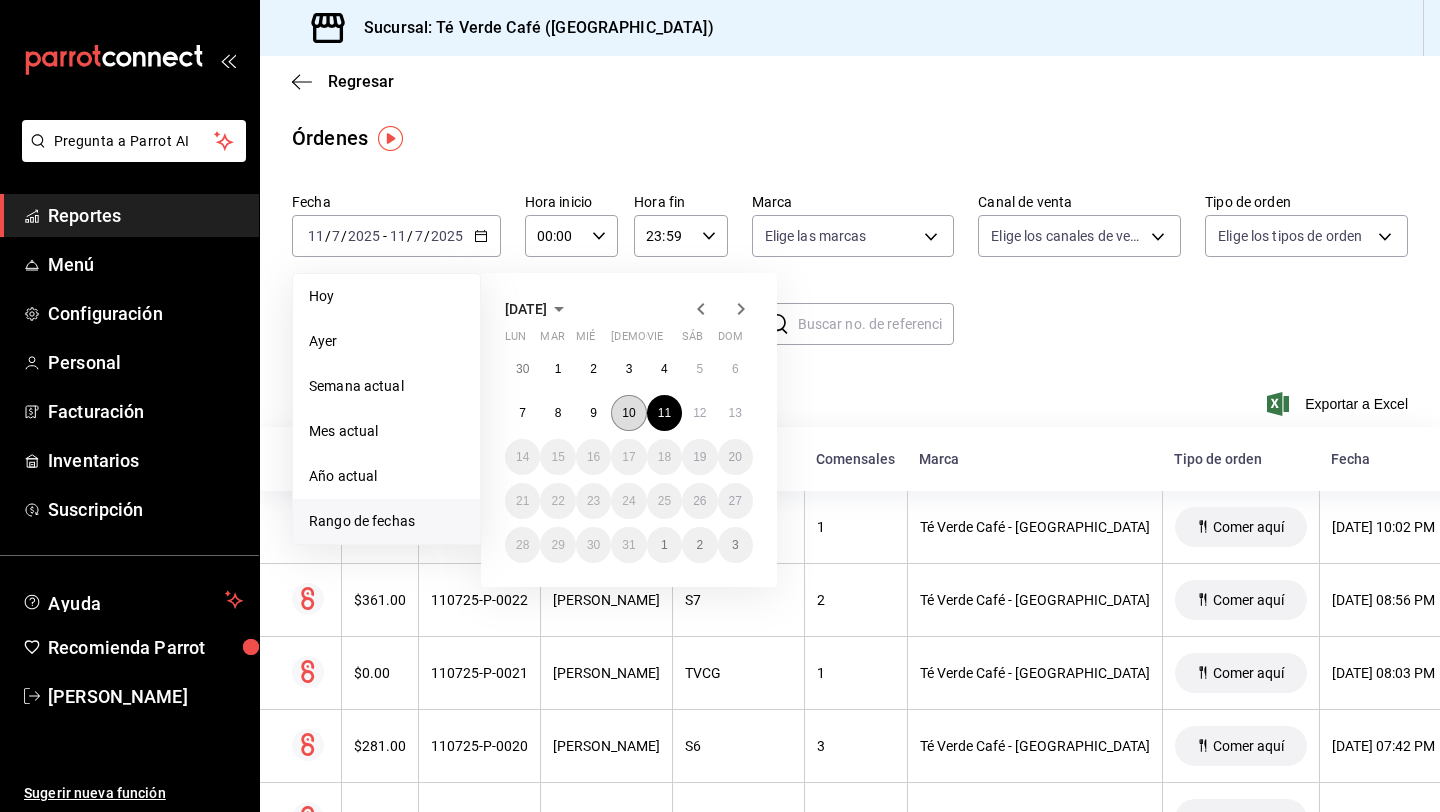 click on "10" at bounding box center [628, 413] 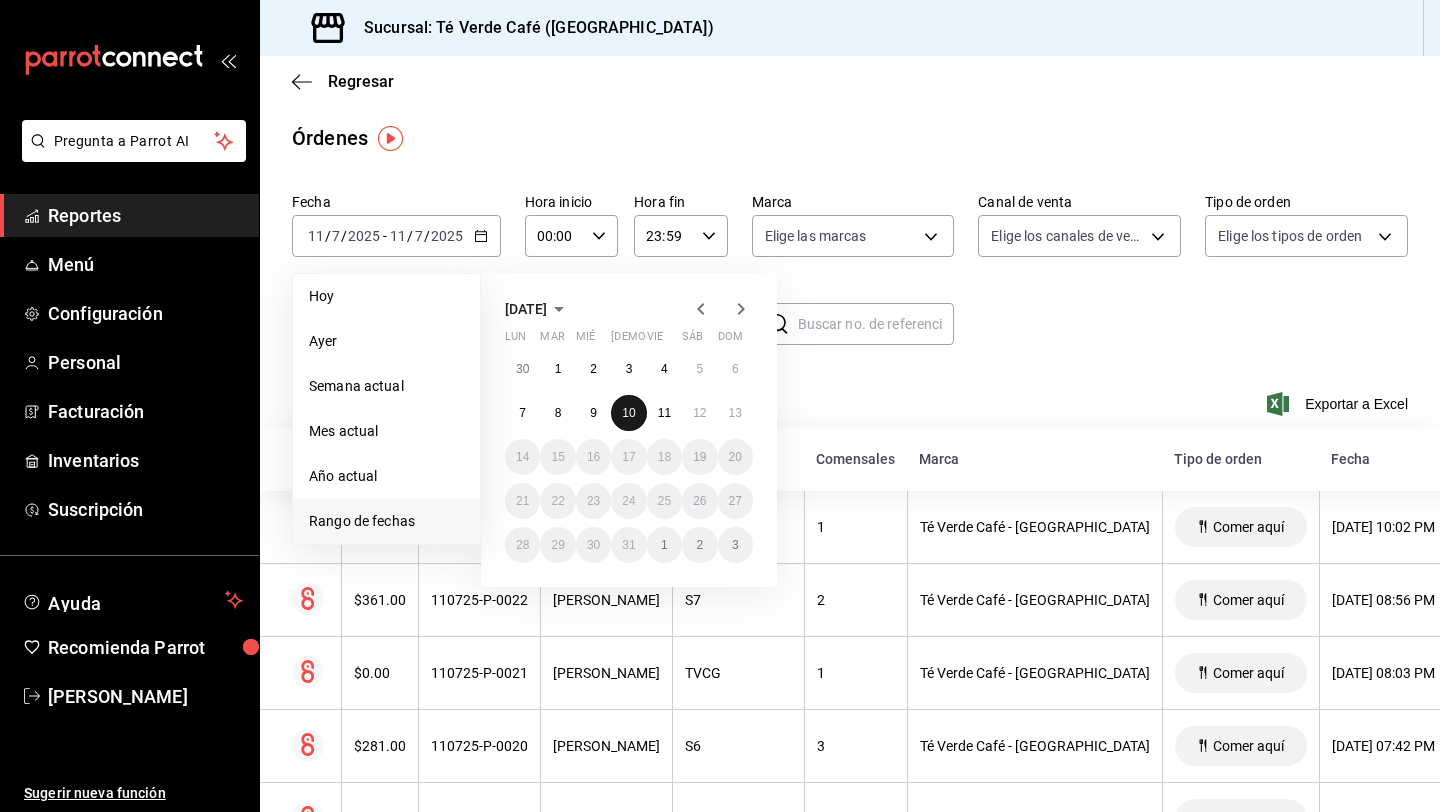 click on "10" at bounding box center [628, 413] 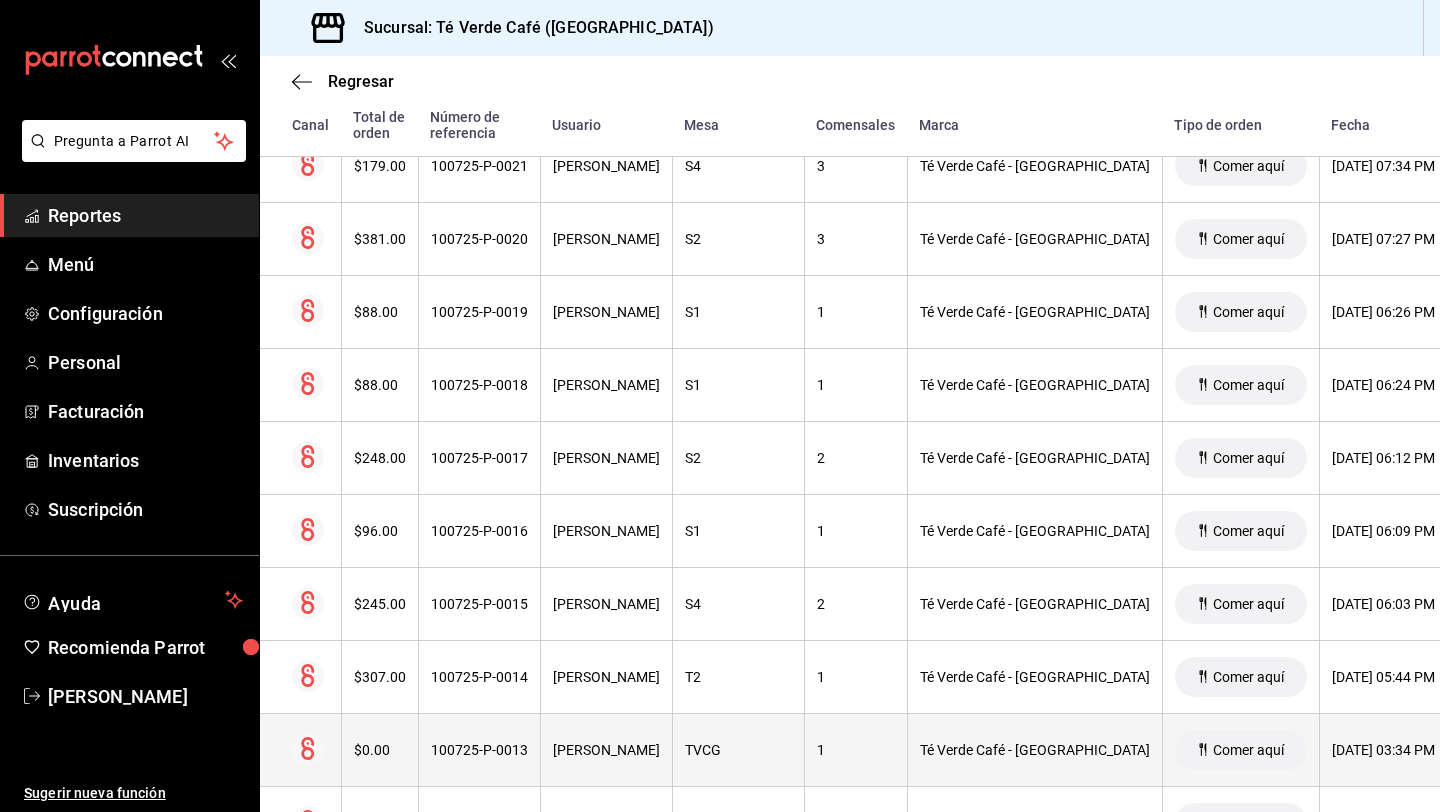 scroll, scrollTop: 0, scrollLeft: 0, axis: both 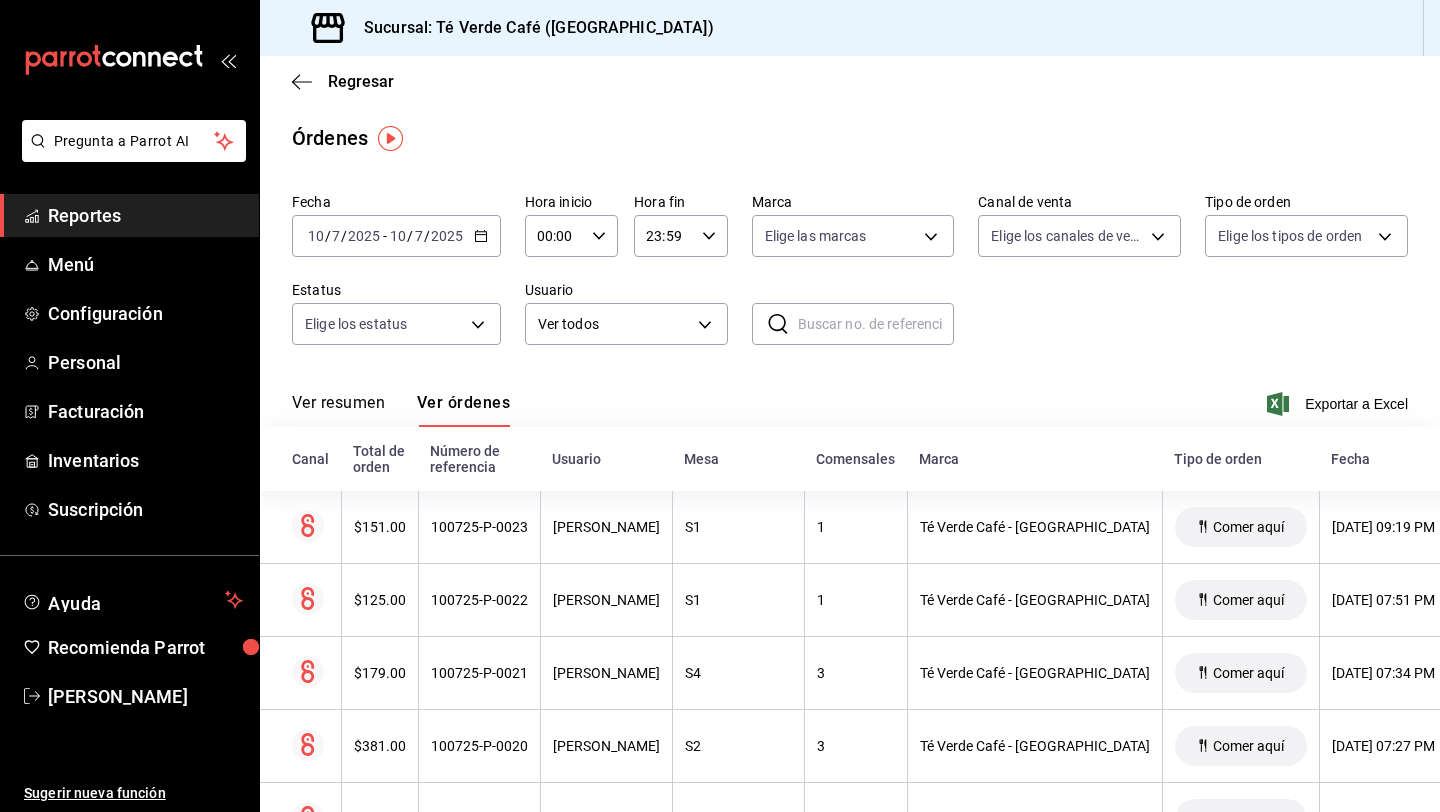 click on "2025-07-10 10 / 7 / 2025 - 2025-07-10 10 / 7 / 2025" at bounding box center (396, 236) 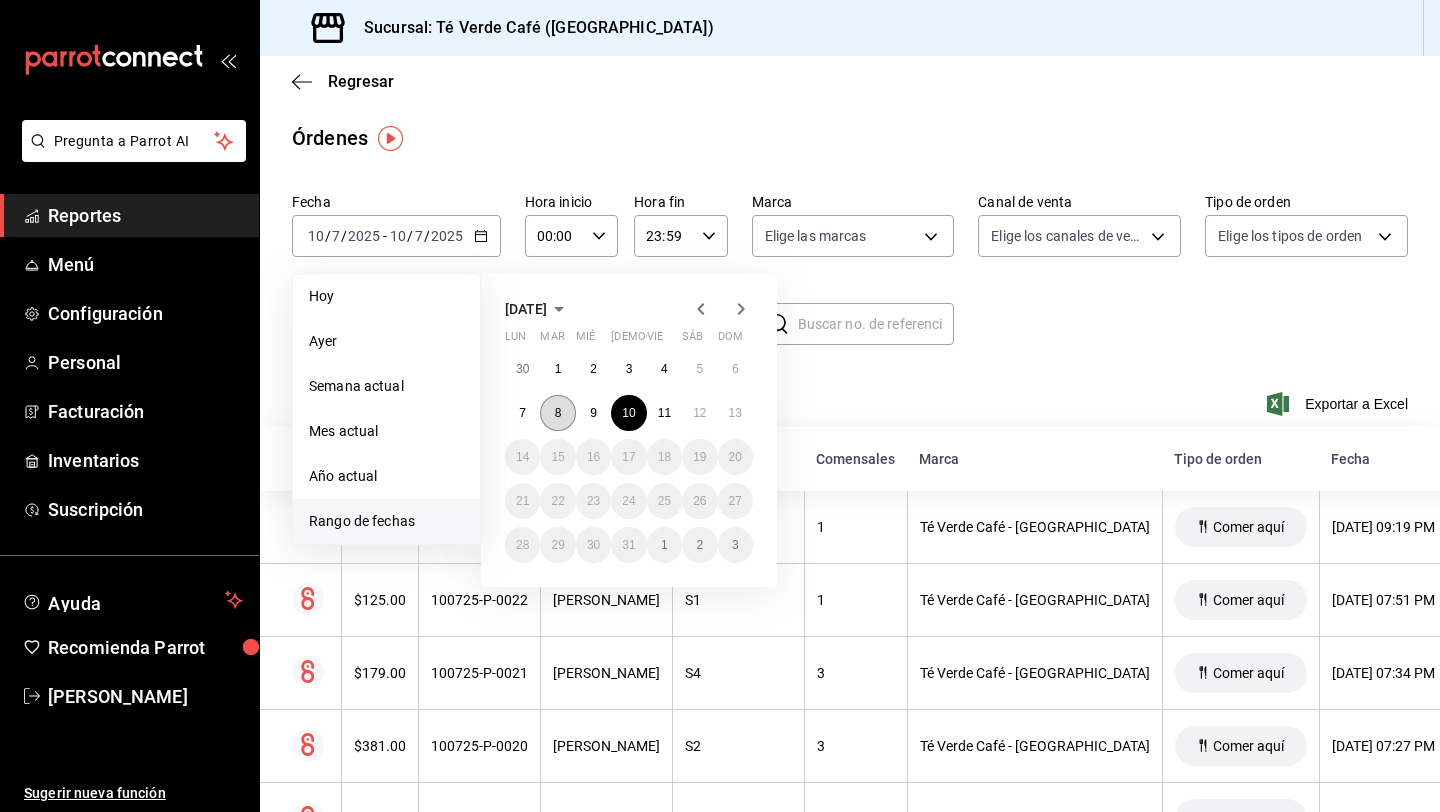 click on "8" at bounding box center (557, 413) 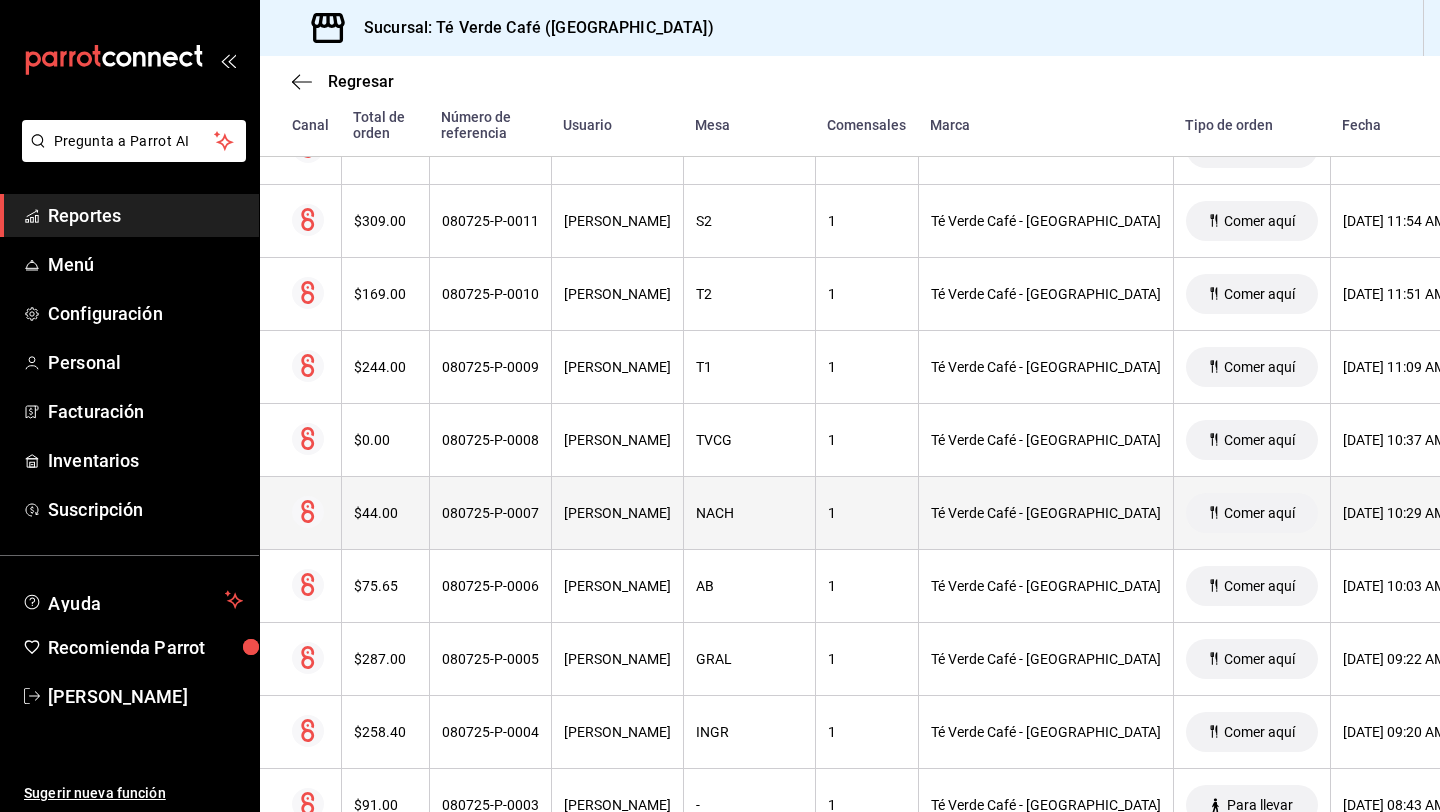 scroll, scrollTop: 1515, scrollLeft: 0, axis: vertical 